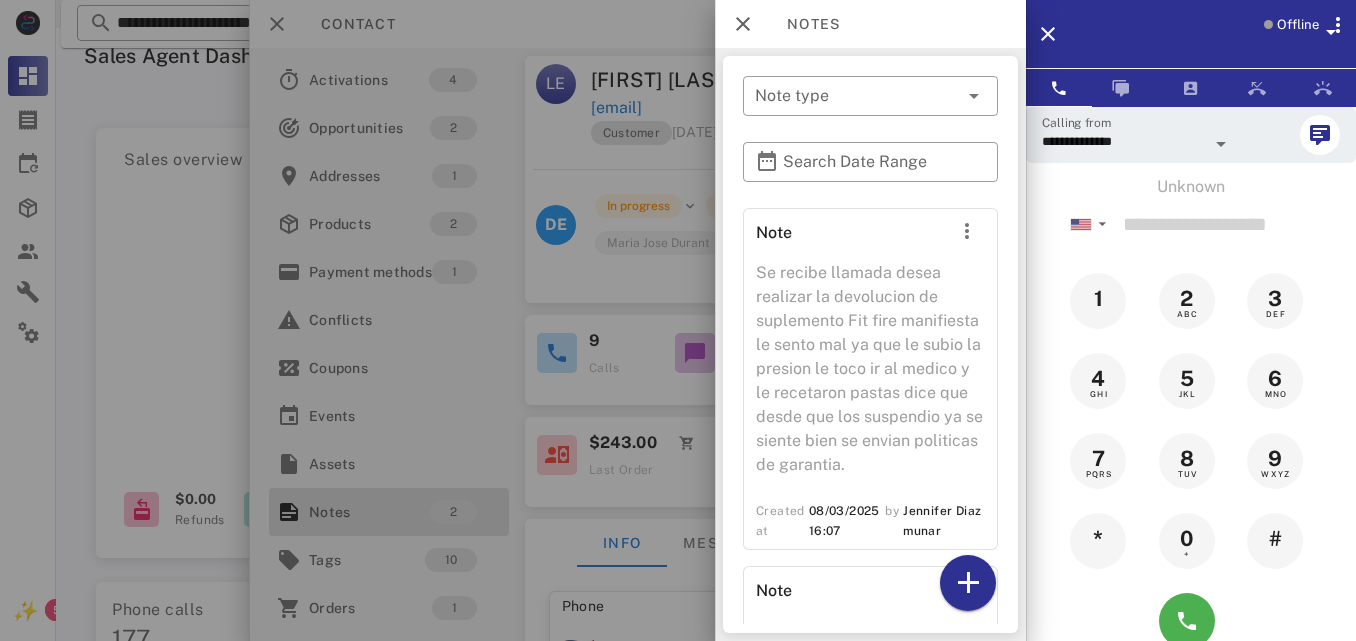 scroll, scrollTop: 20, scrollLeft: 0, axis: vertical 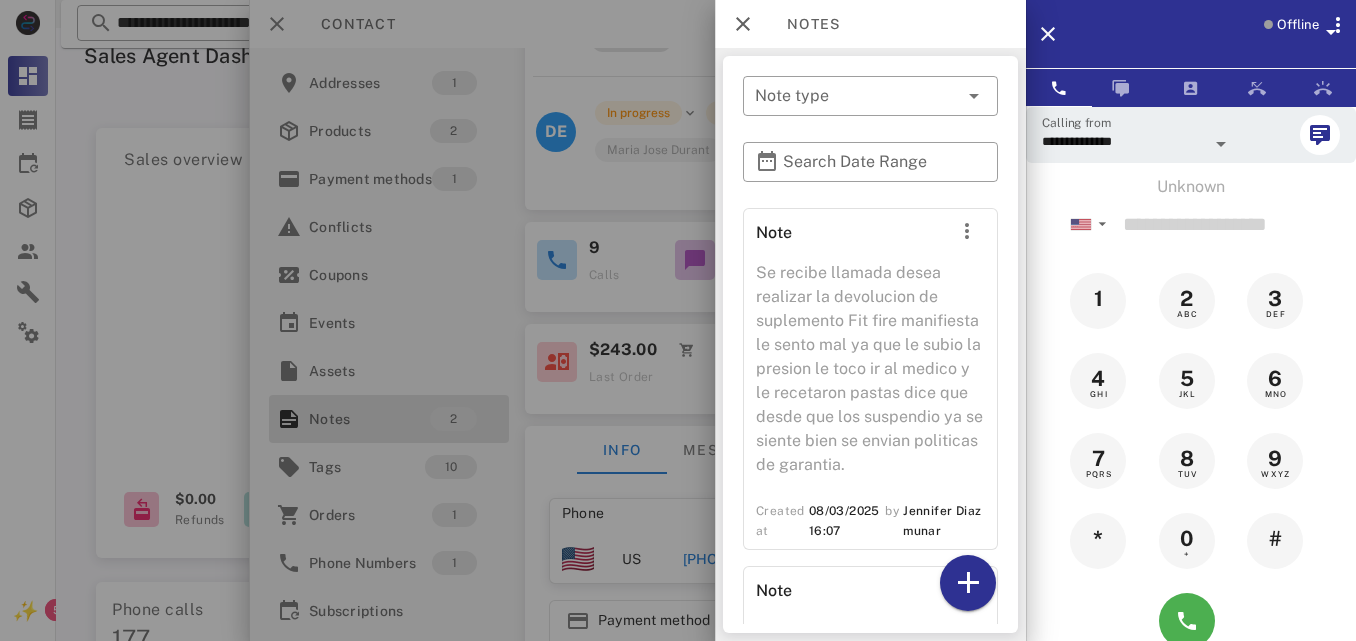click at bounding box center [678, 320] 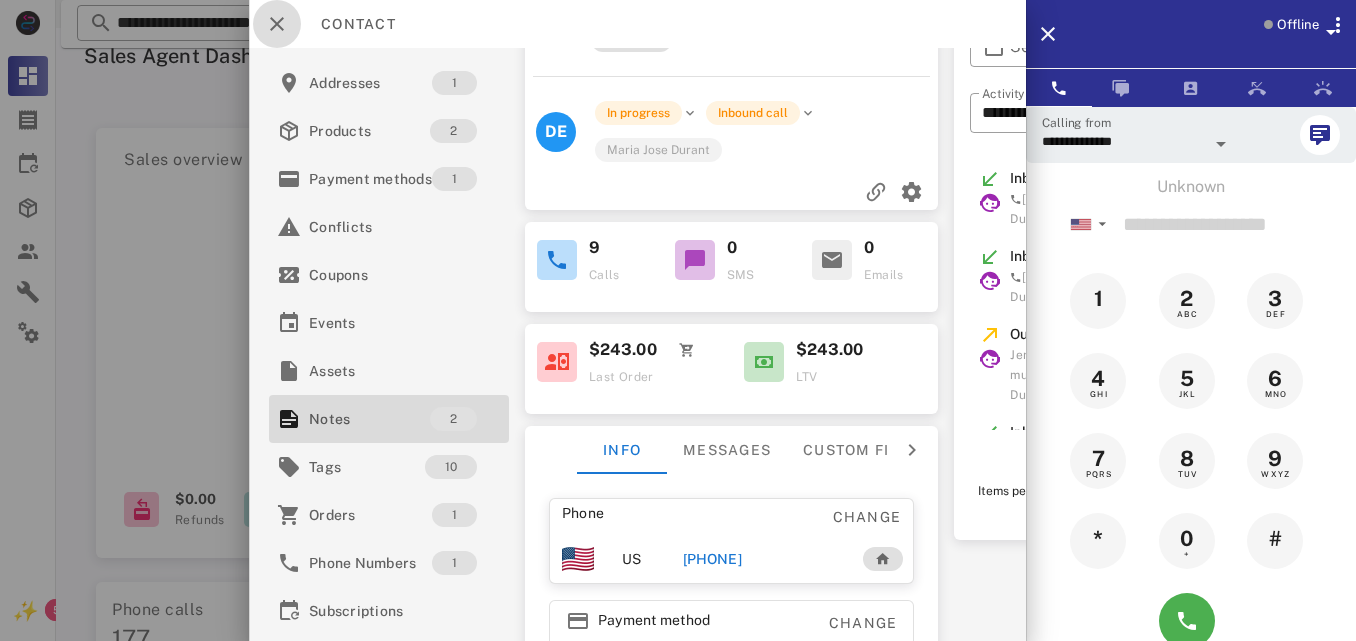 click at bounding box center [277, 24] 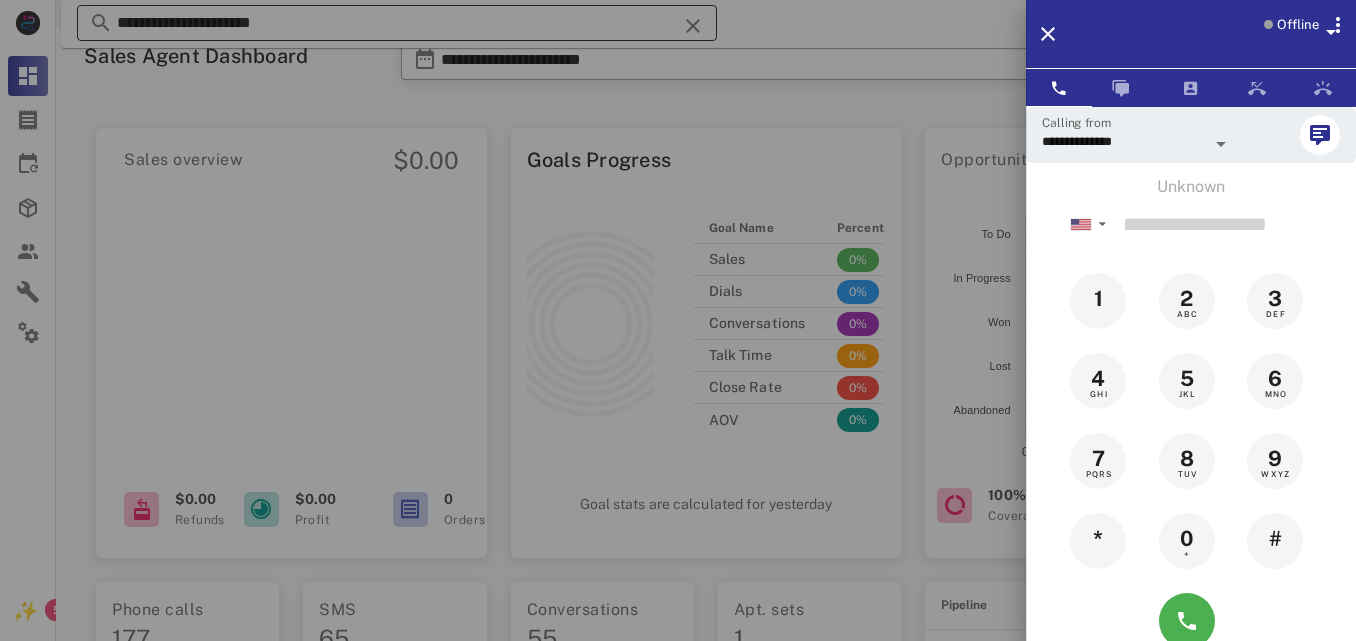 click at bounding box center (678, 320) 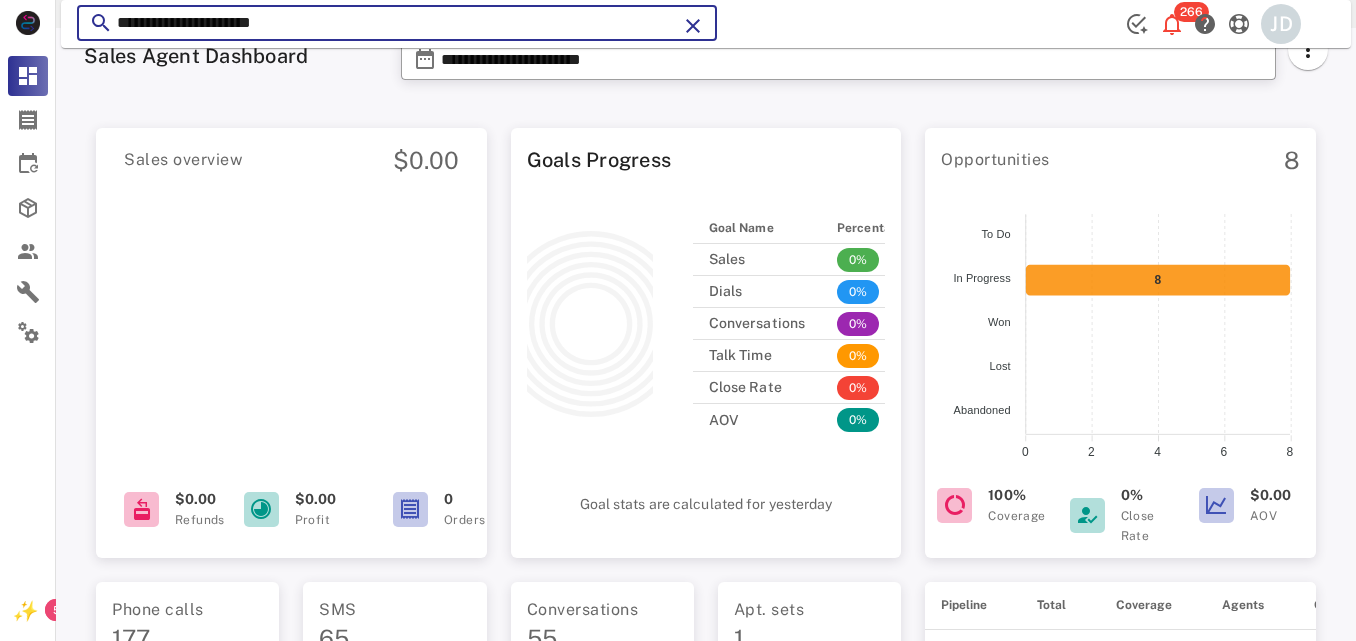 click on "**********" at bounding box center [397, 23] 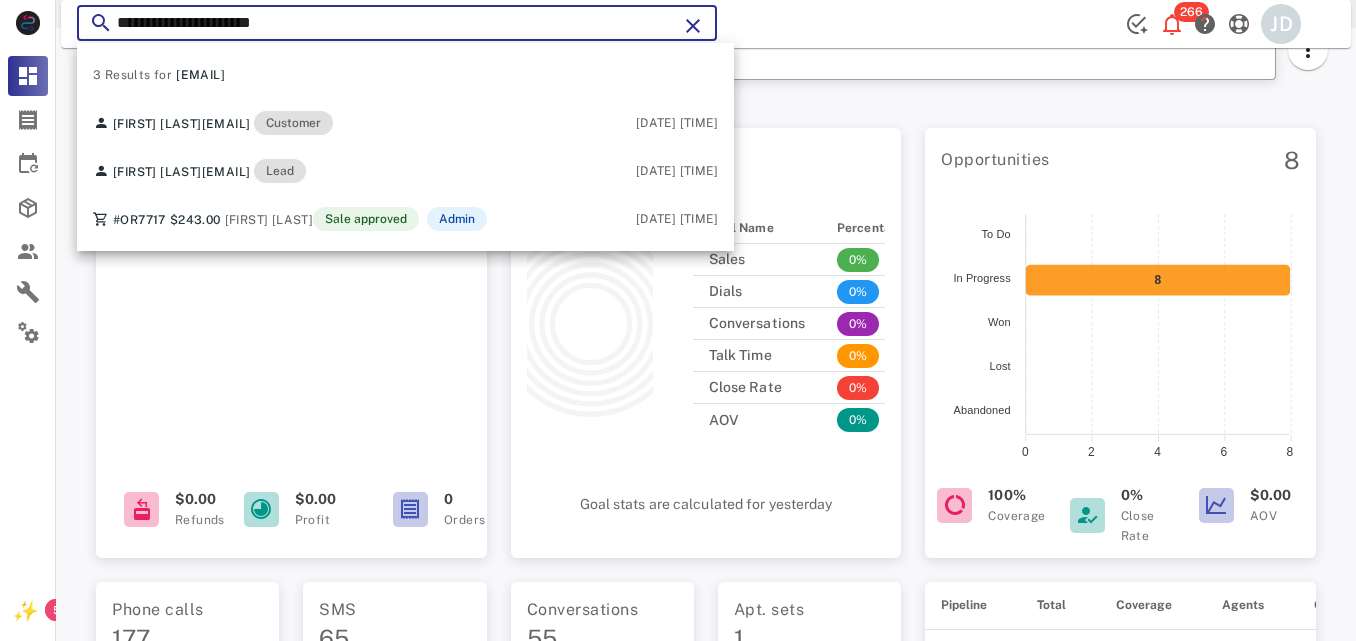 click on "**********" at bounding box center [397, 23] 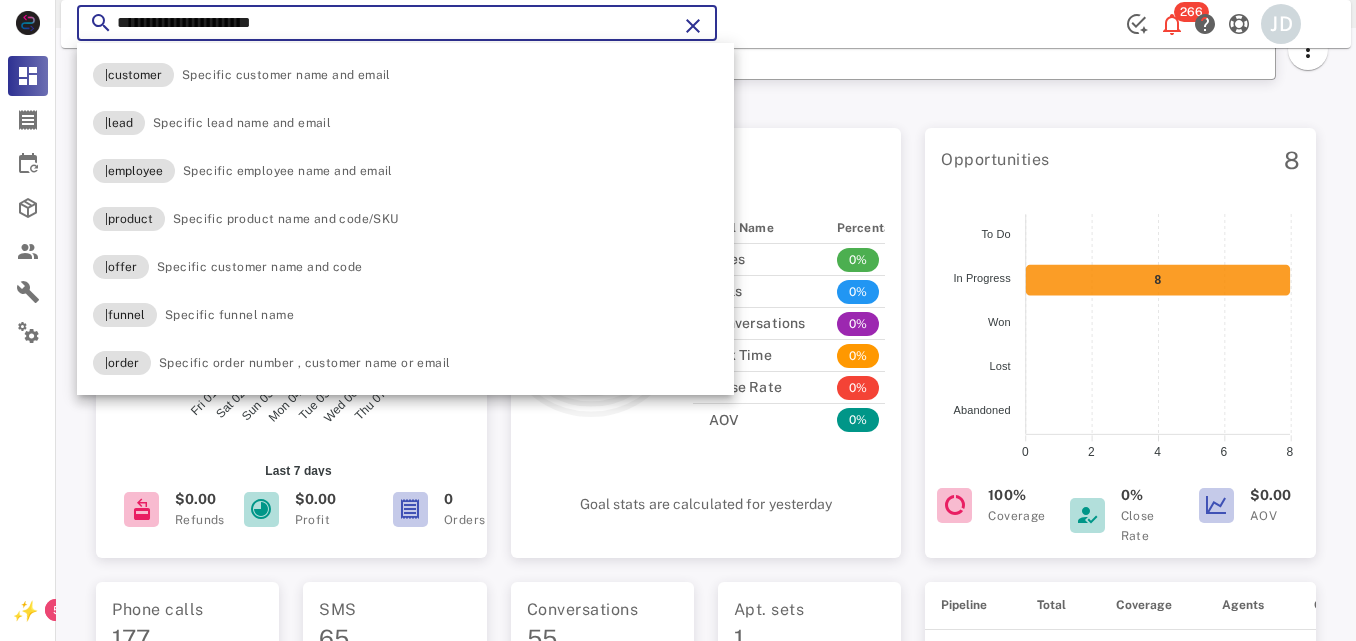paste 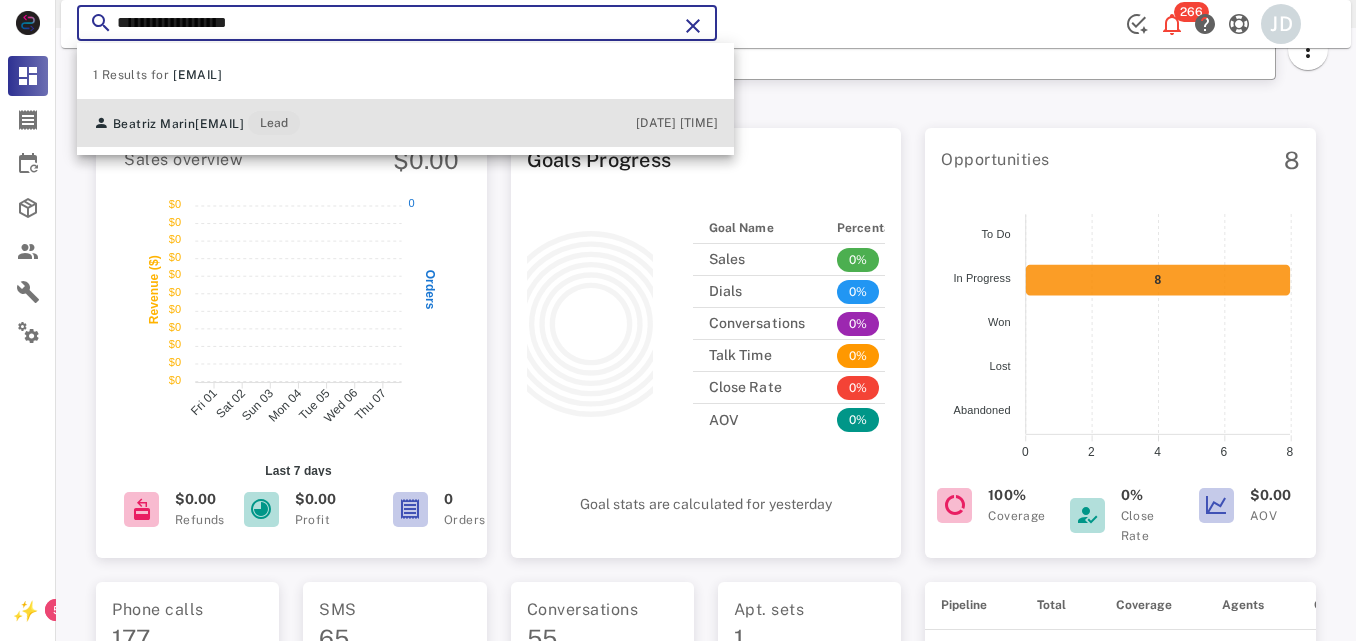 click on "[FIRST] [LAST] [EMAIL]   Lead   [DATE] [TIME]" at bounding box center [405, 123] 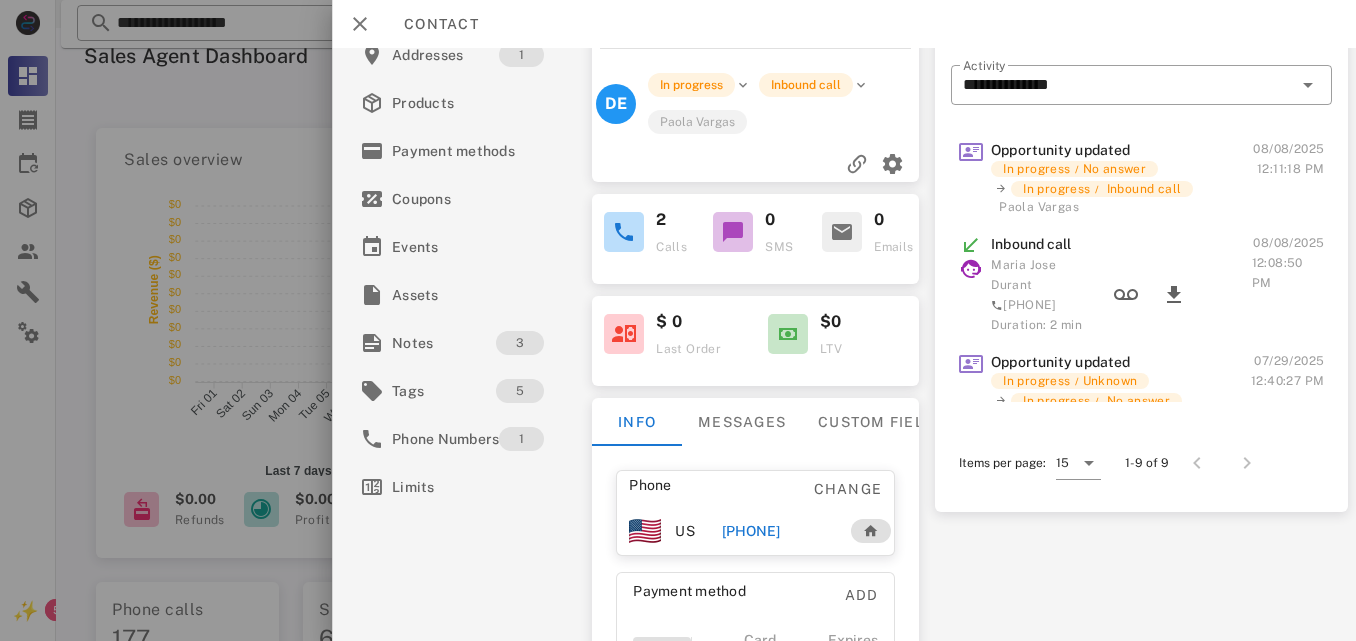 scroll, scrollTop: 152, scrollLeft: 0, axis: vertical 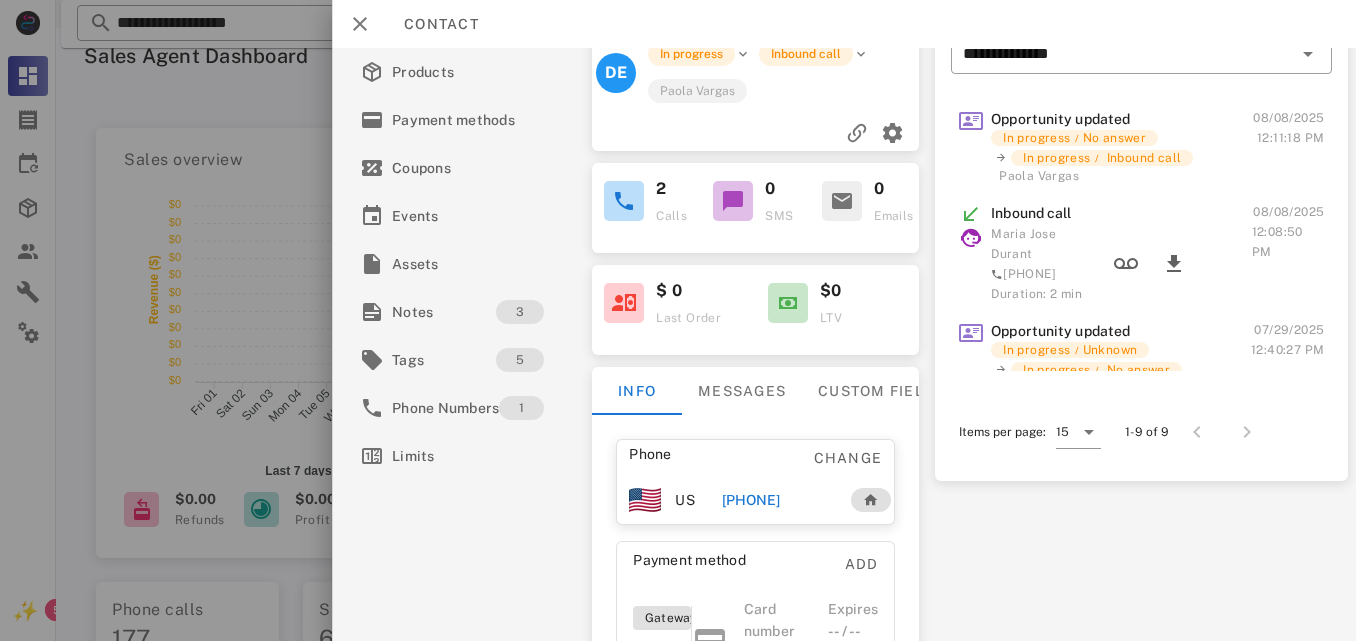 click on "[PHONE]" at bounding box center (750, 500) 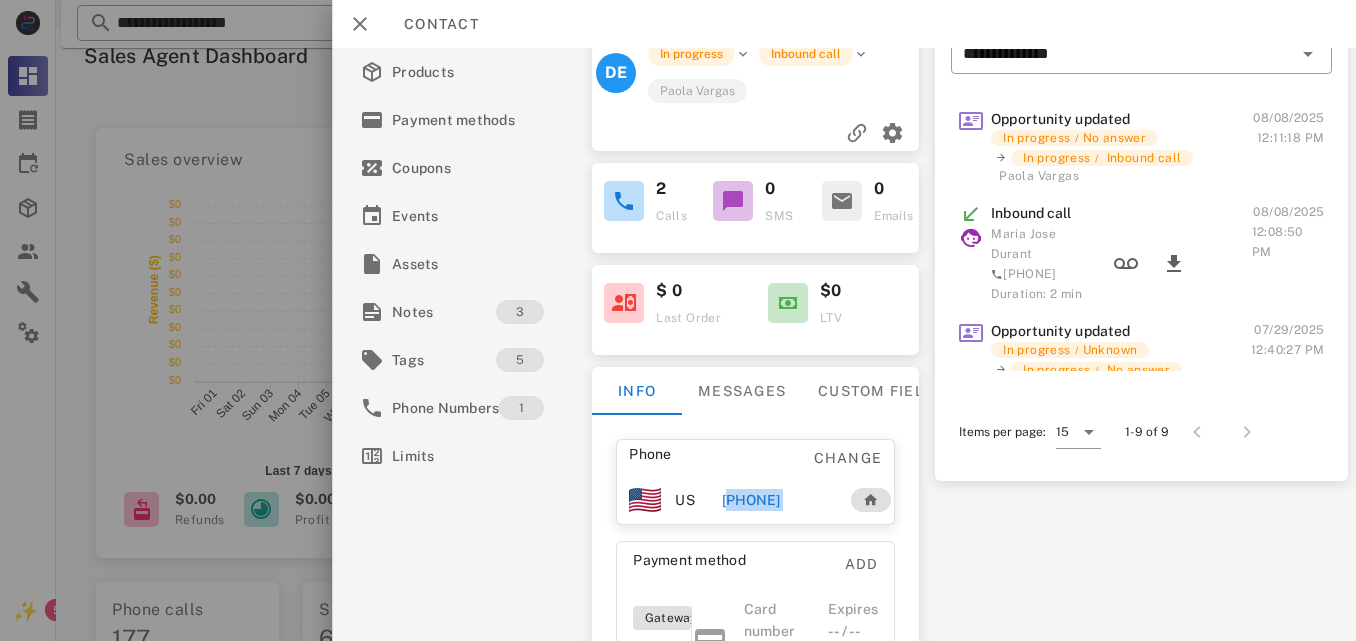 click on "[PHONE]" at bounding box center [750, 500] 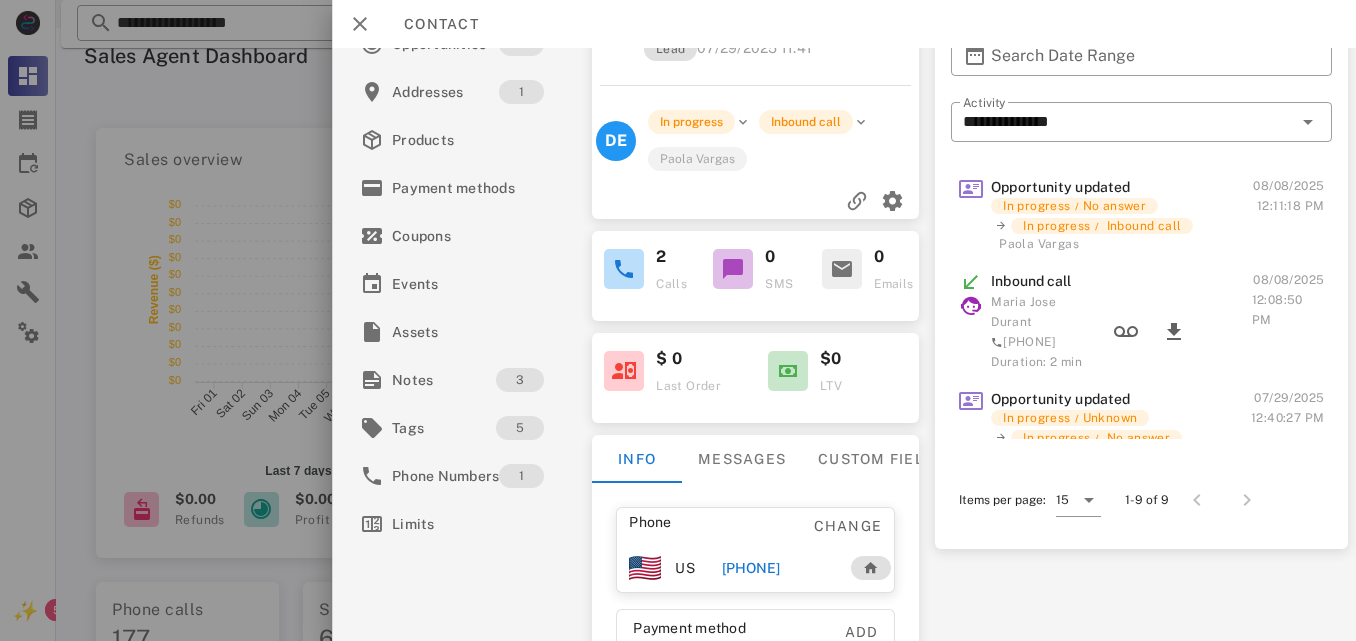 scroll, scrollTop: 0, scrollLeft: 0, axis: both 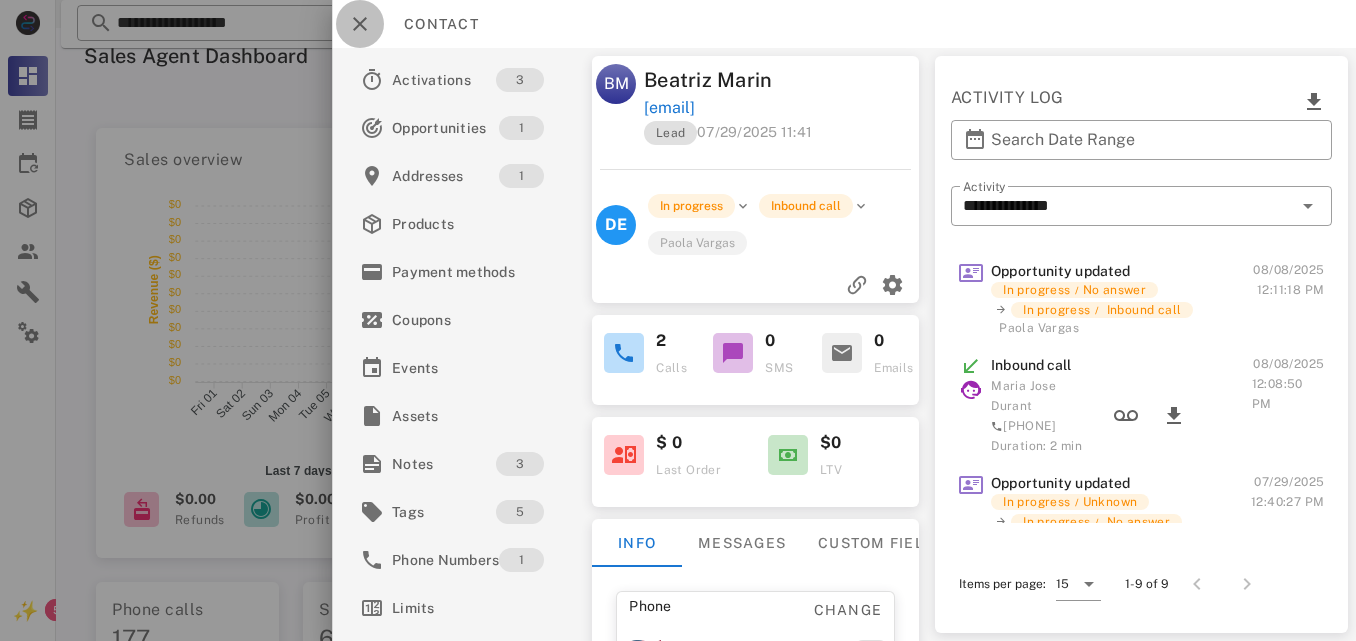 click at bounding box center (360, 24) 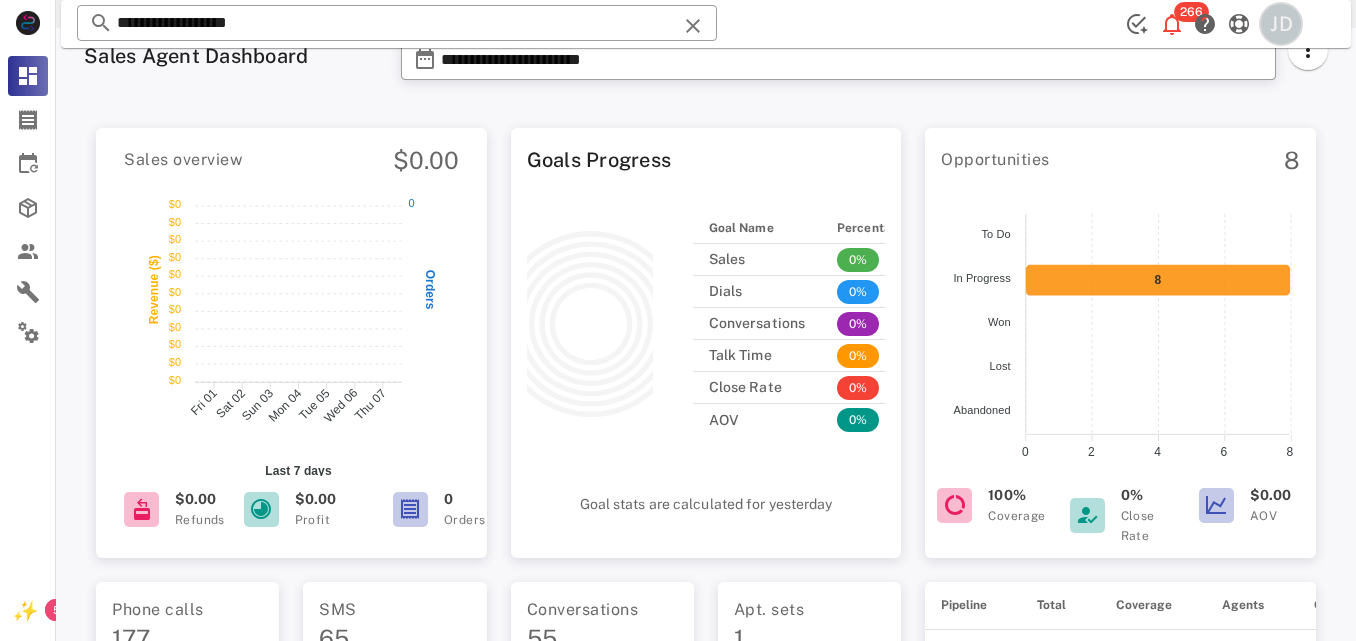 click on "JD" at bounding box center [1281, 24] 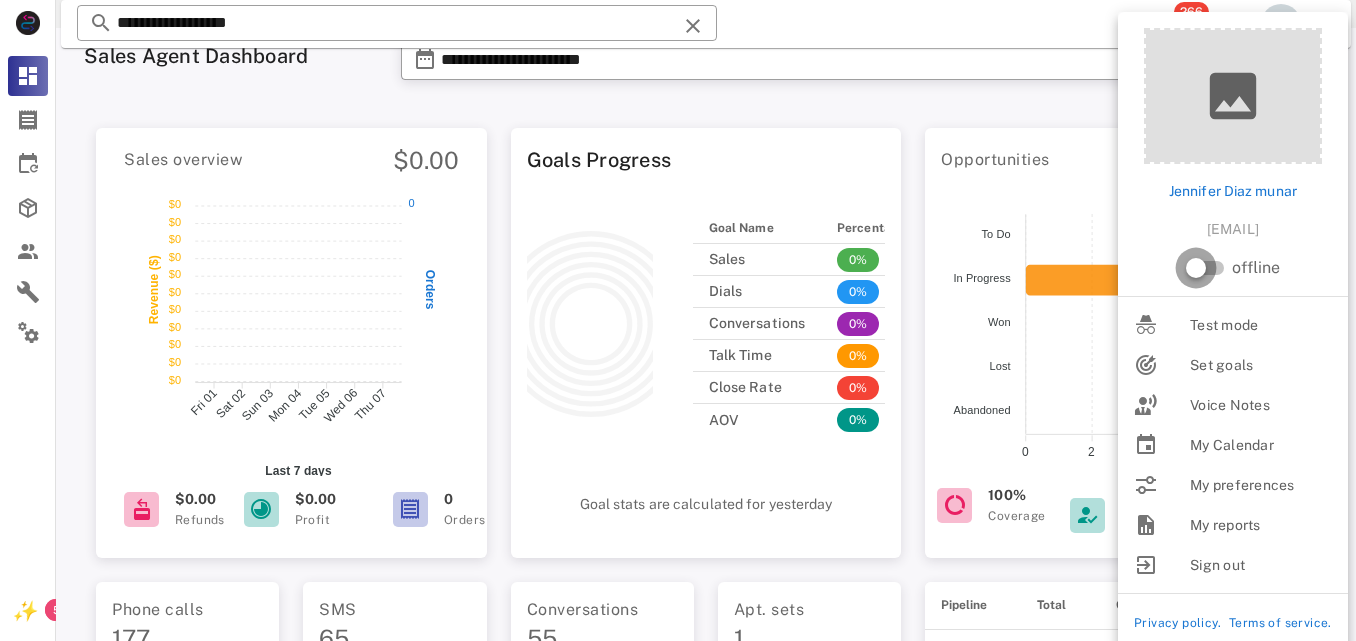 click at bounding box center [1196, 268] 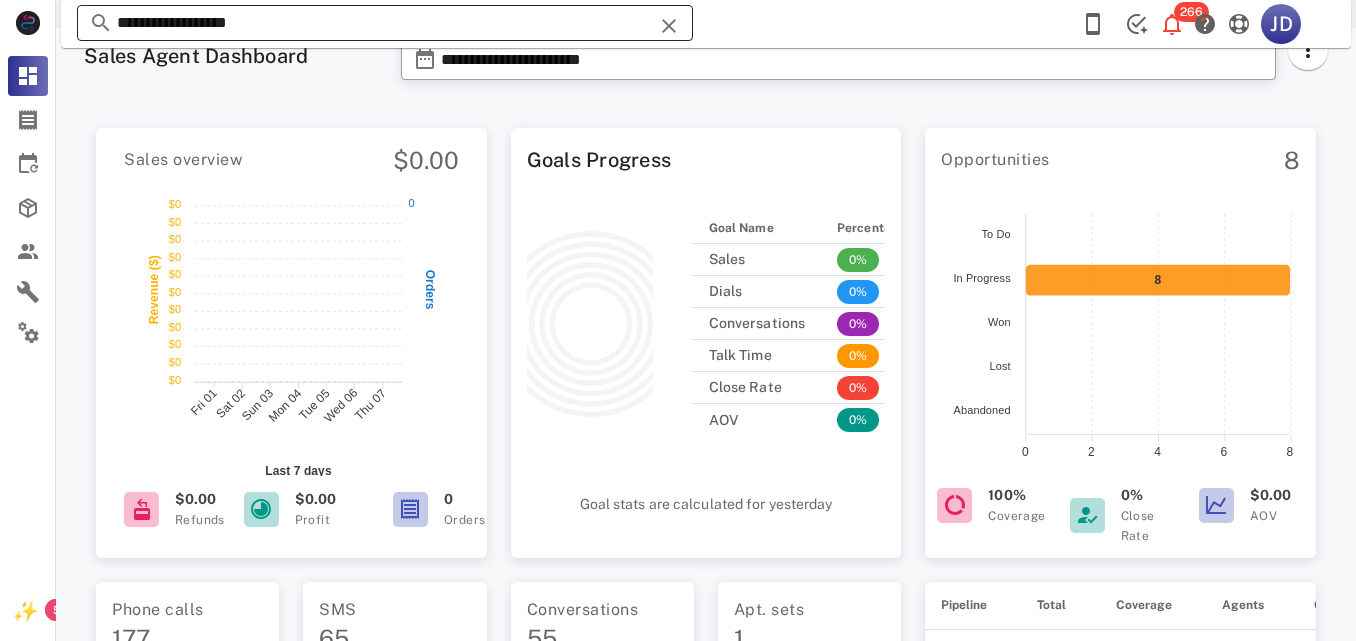 click on "**********" at bounding box center [385, 23] 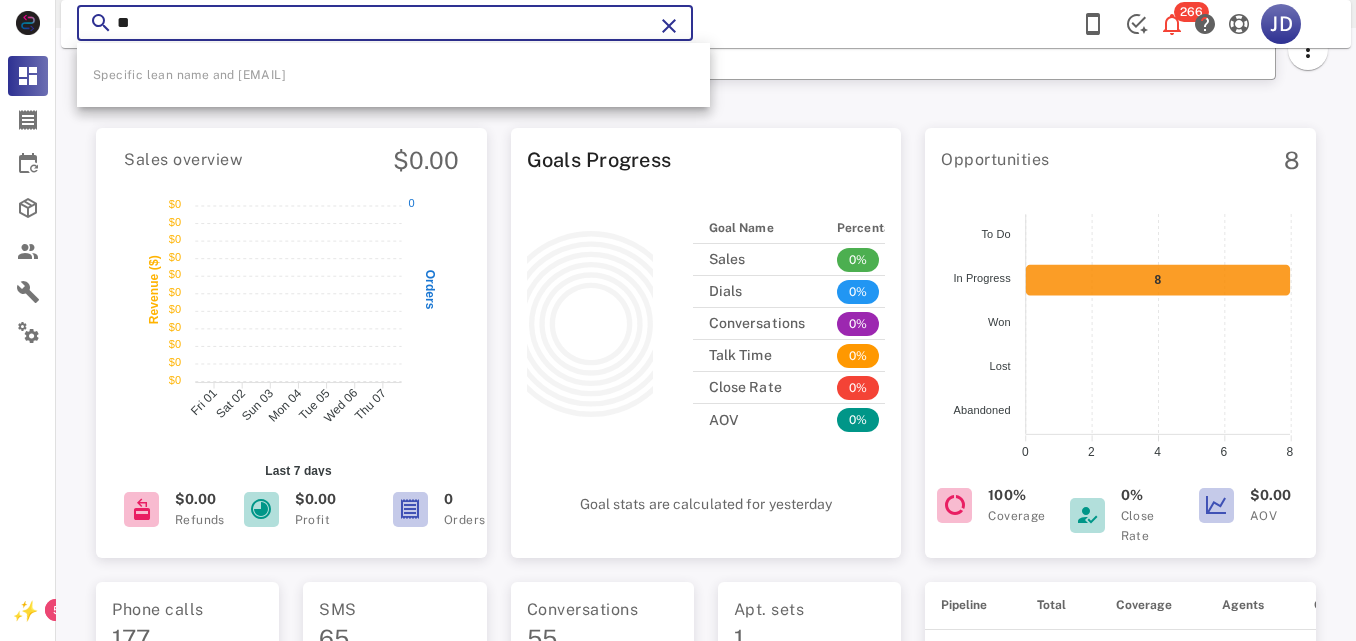 type on "*" 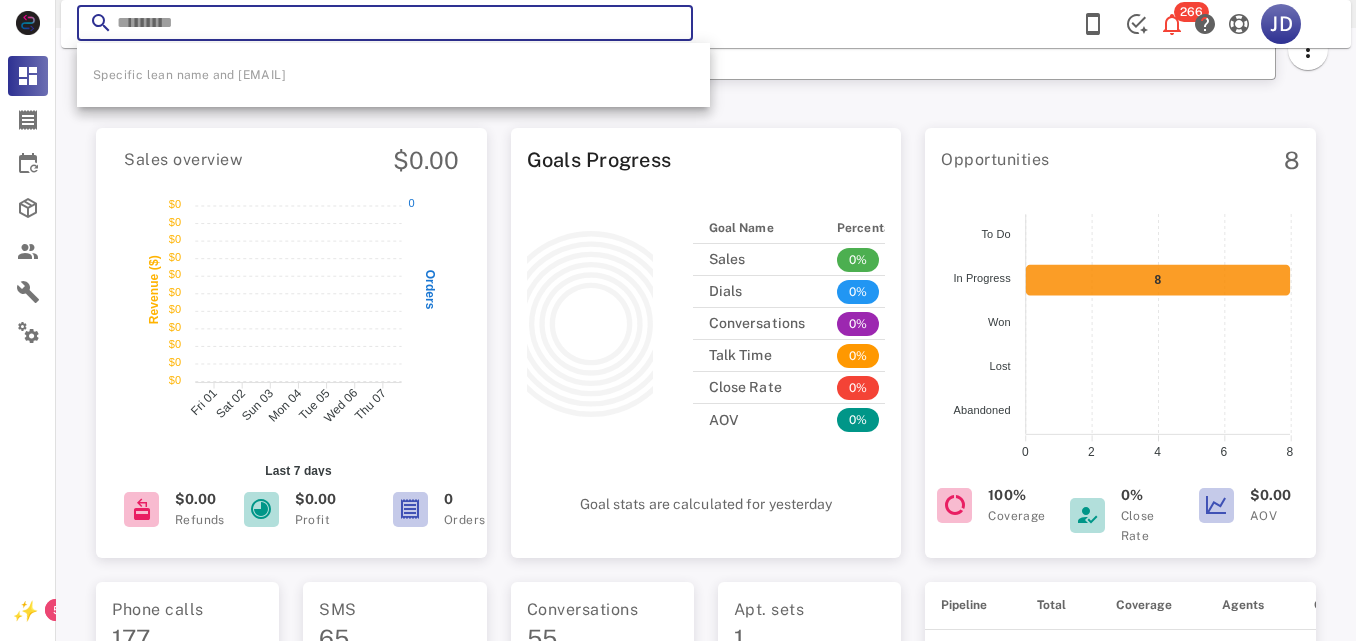 paste on "**********" 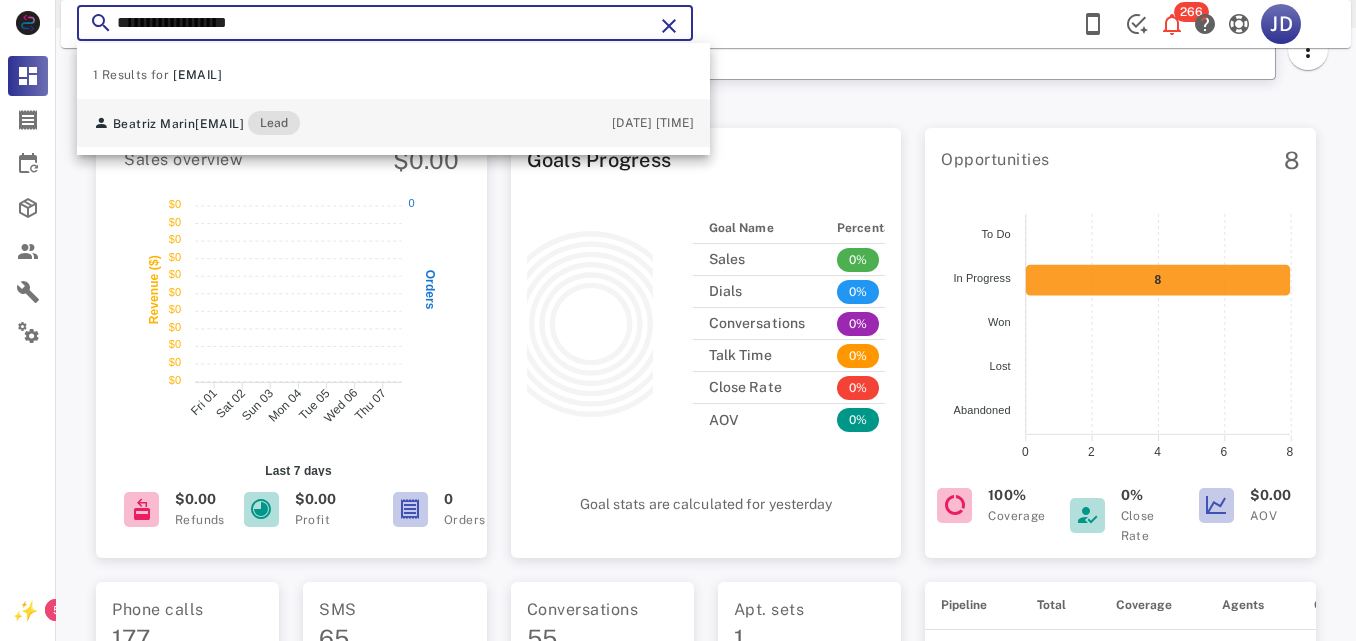 type on "**********" 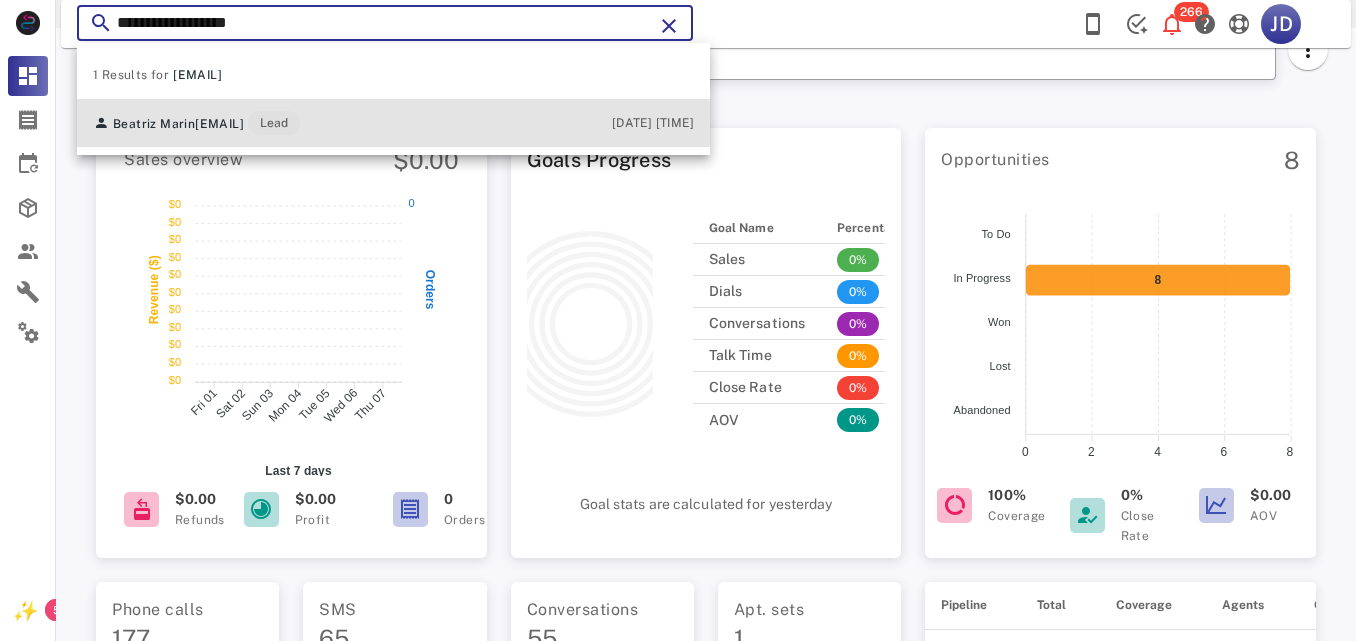 click on "[FIRST] [LAST] [EMAIL]   Lead" at bounding box center [196, 123] 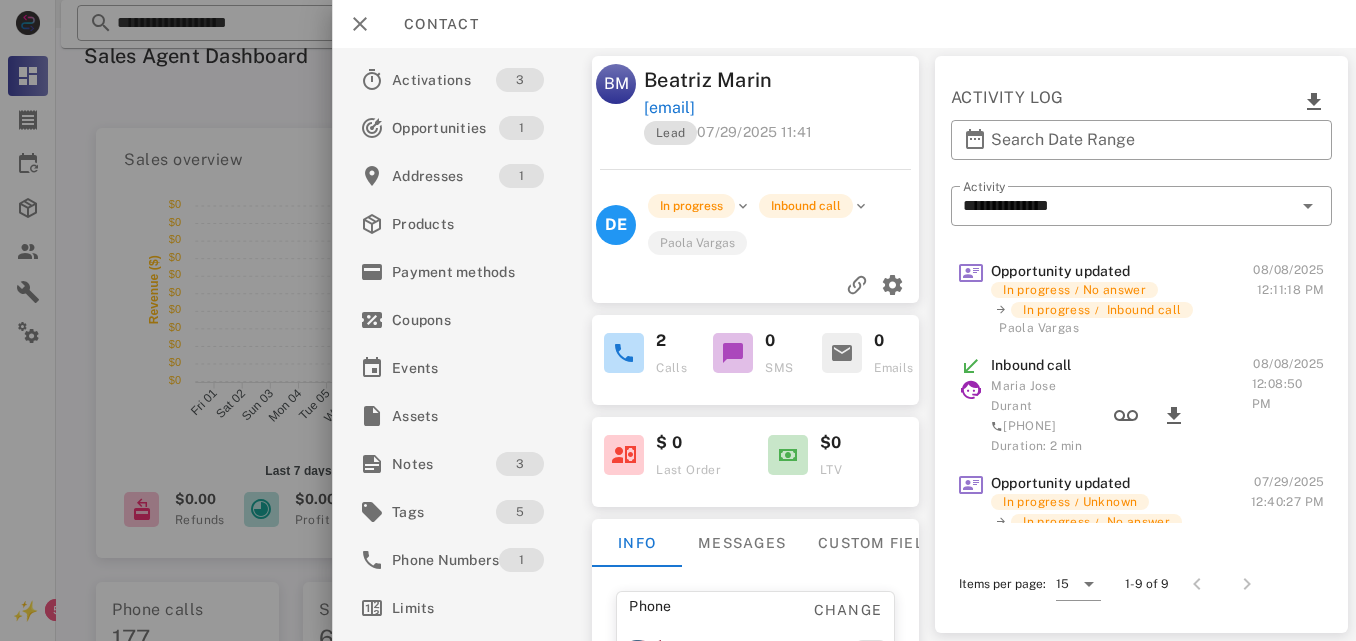 drag, startPoint x: 1348, startPoint y: 186, endPoint x: 1350, endPoint y: 210, distance: 24.083189 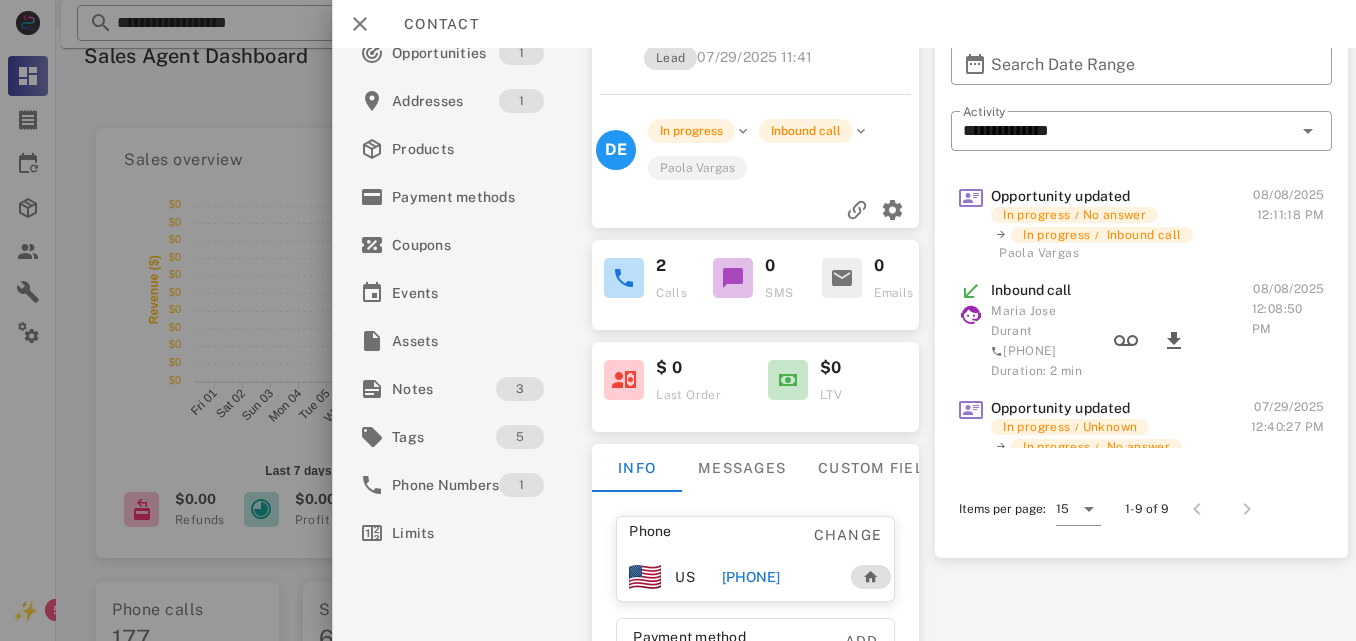 scroll, scrollTop: 104, scrollLeft: 0, axis: vertical 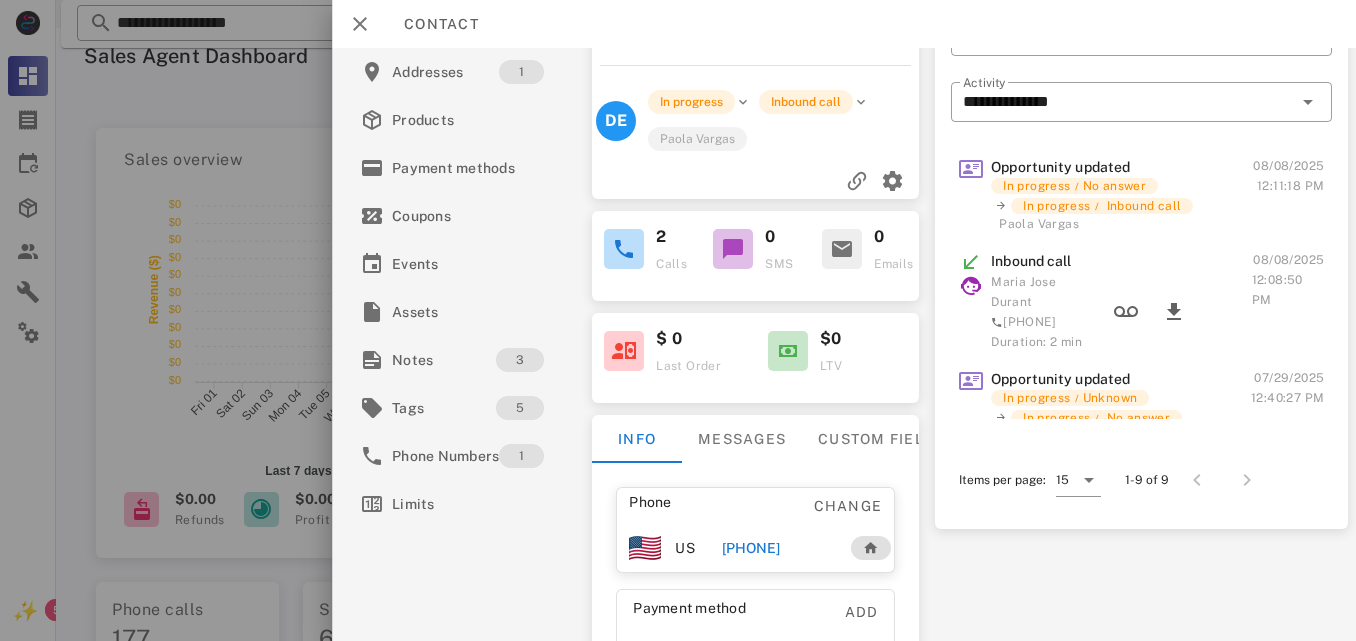 click on "[PHONE]" at bounding box center [750, 548] 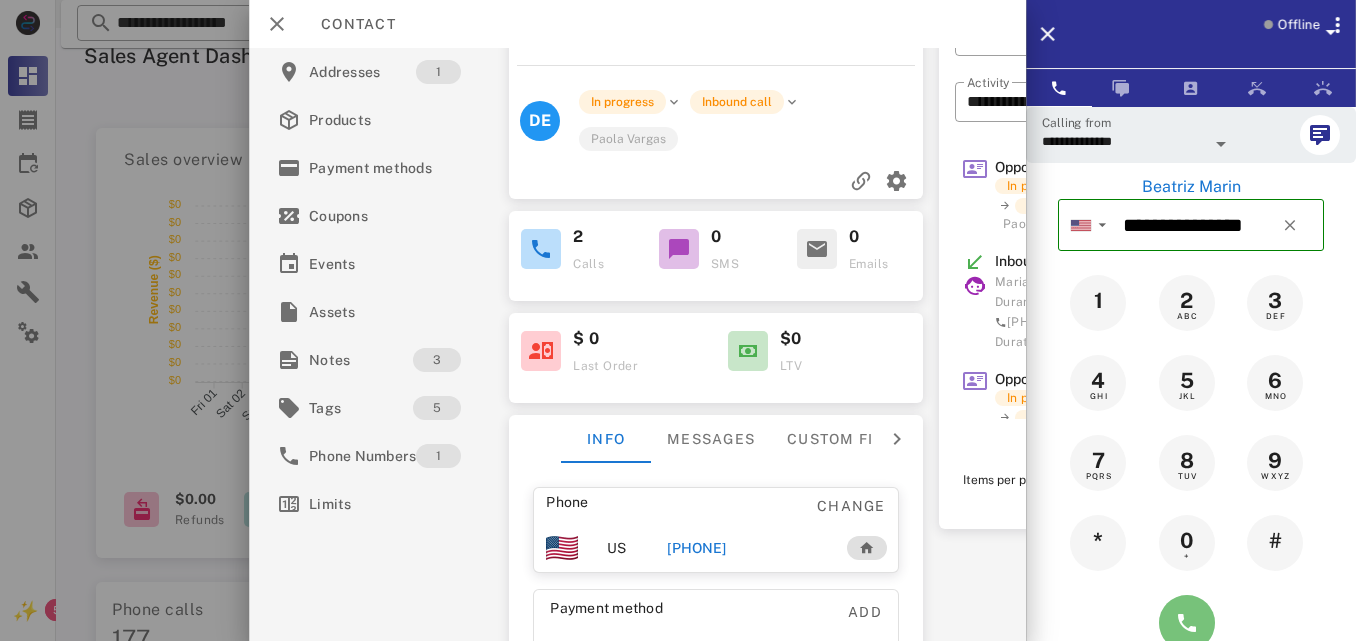 click at bounding box center (1187, 623) 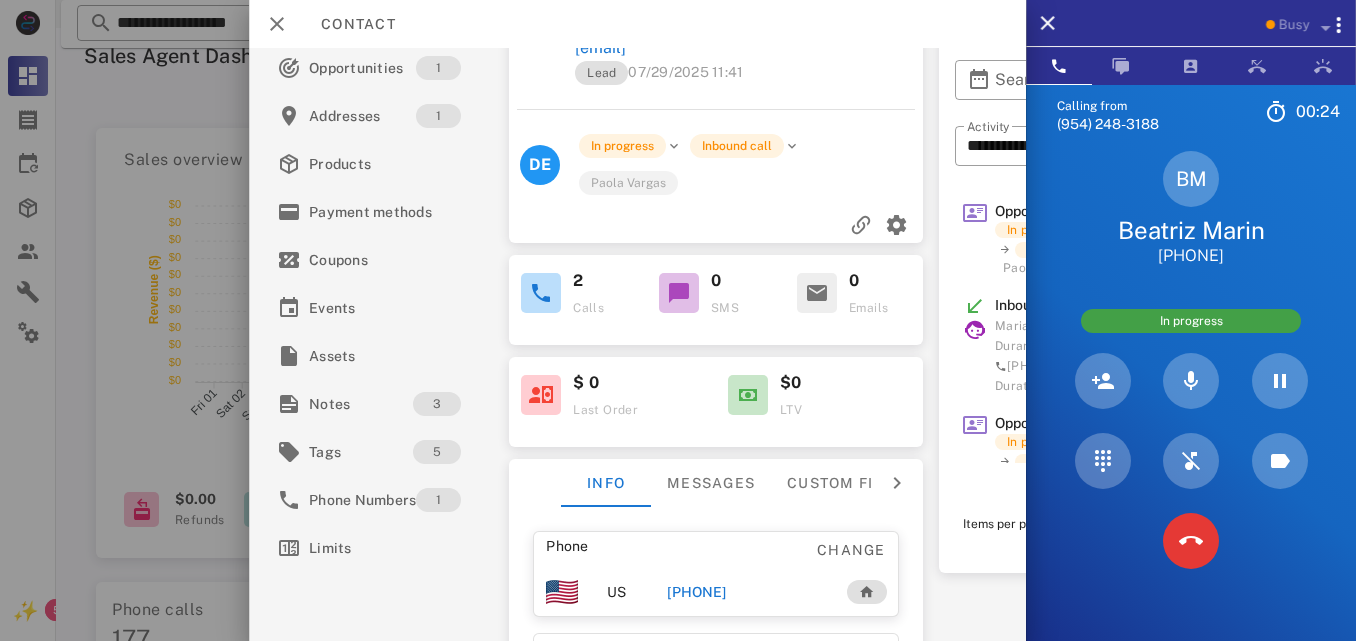 scroll, scrollTop: 0, scrollLeft: 0, axis: both 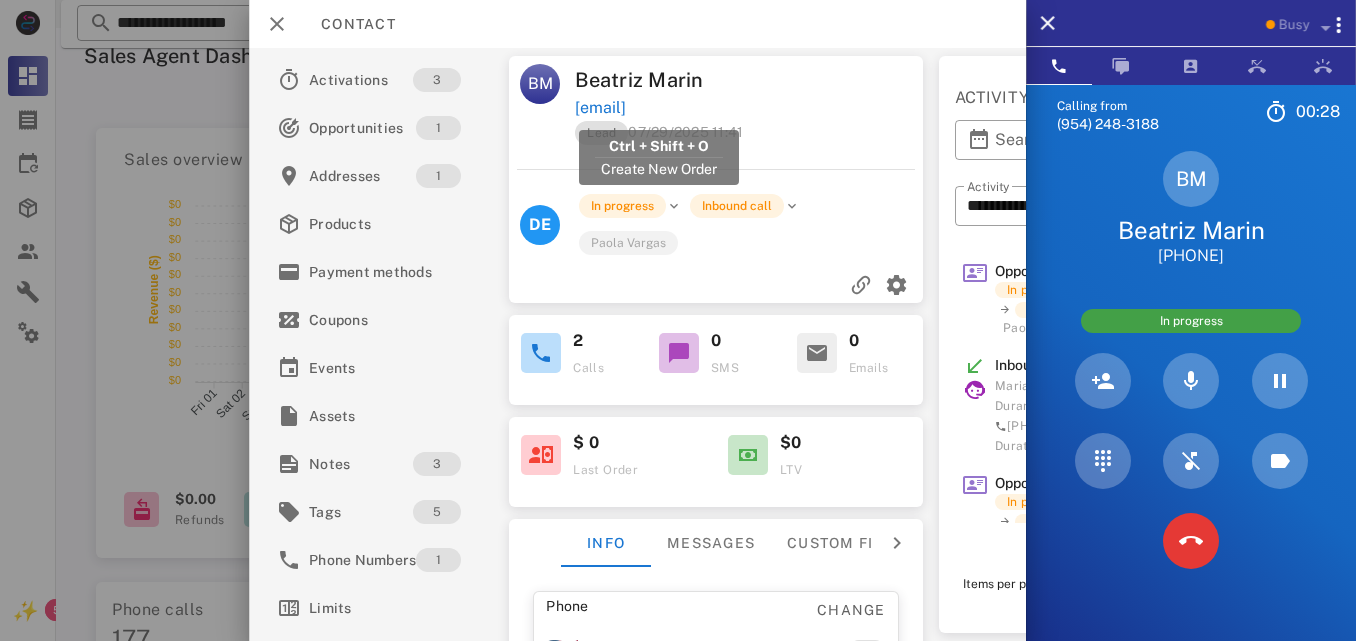 drag, startPoint x: 751, startPoint y: 110, endPoint x: 578, endPoint y: 104, distance: 173.10402 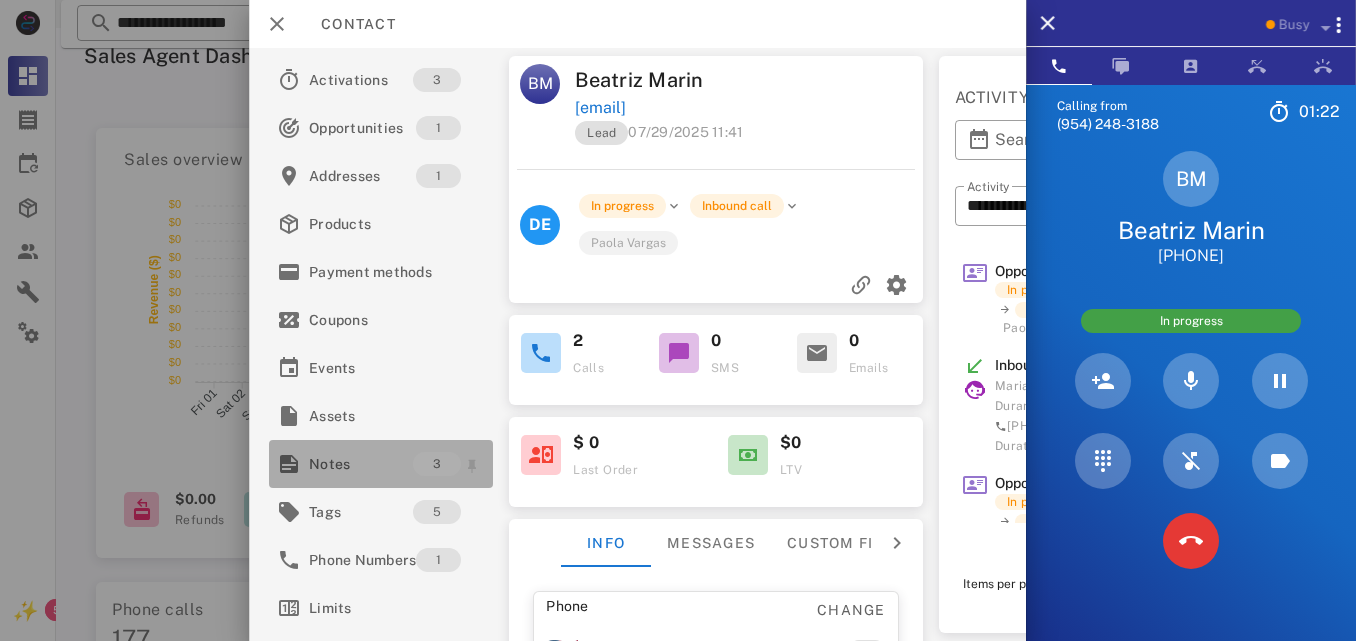 click on "Notes" at bounding box center [361, 464] 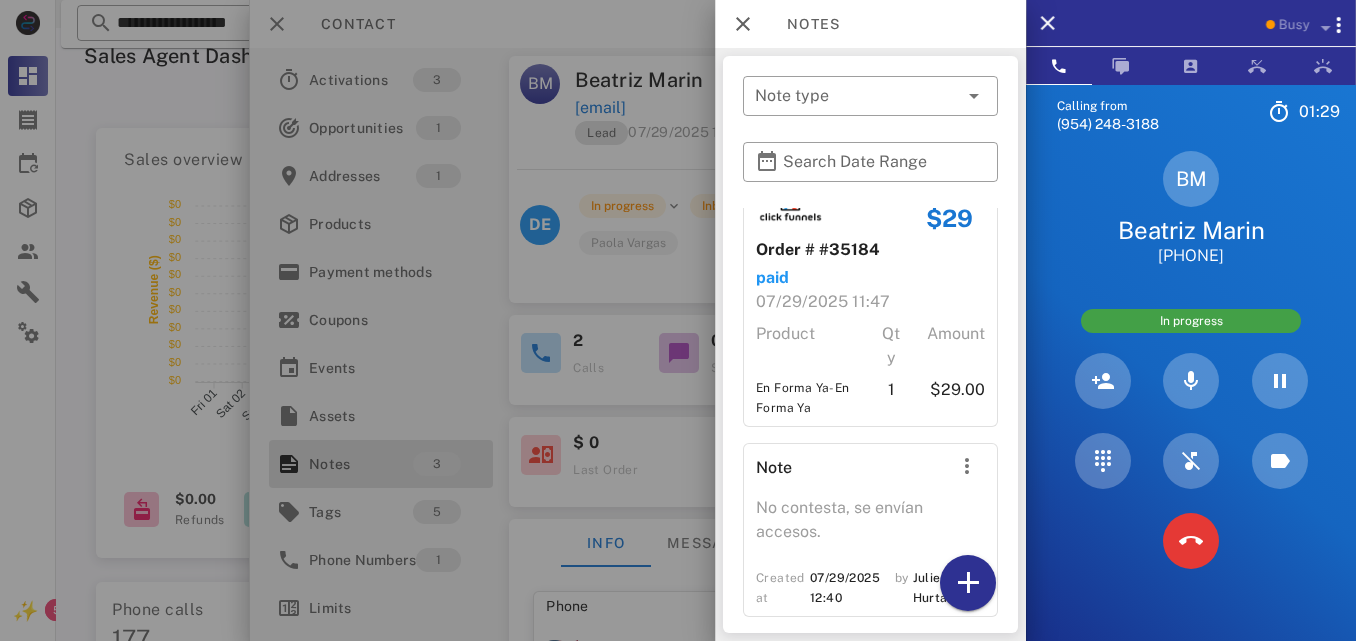scroll, scrollTop: 304, scrollLeft: 0, axis: vertical 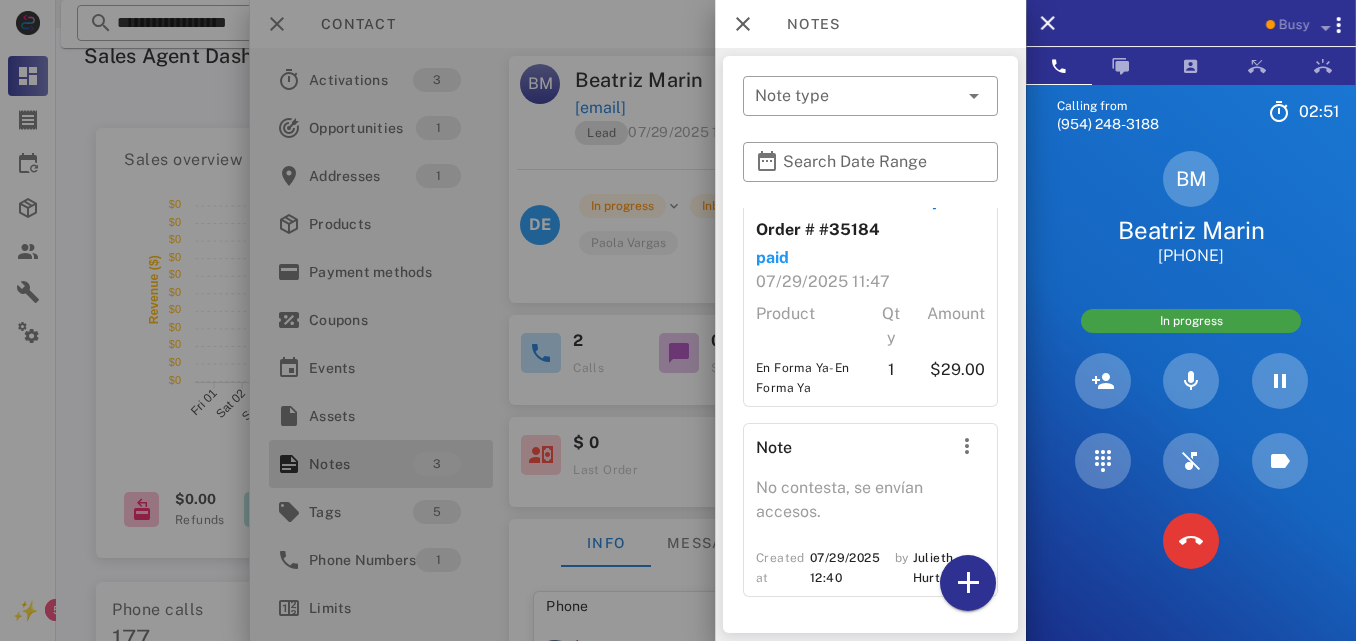 click at bounding box center (1191, 461) 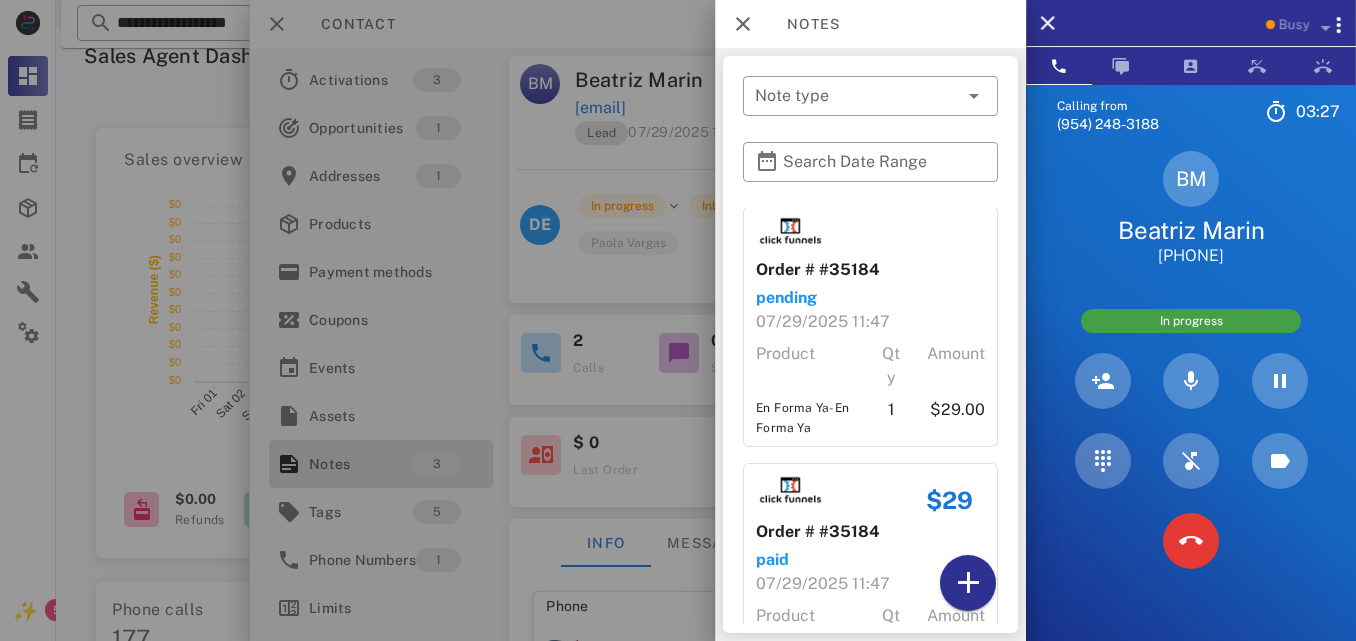 scroll, scrollTop: 0, scrollLeft: 0, axis: both 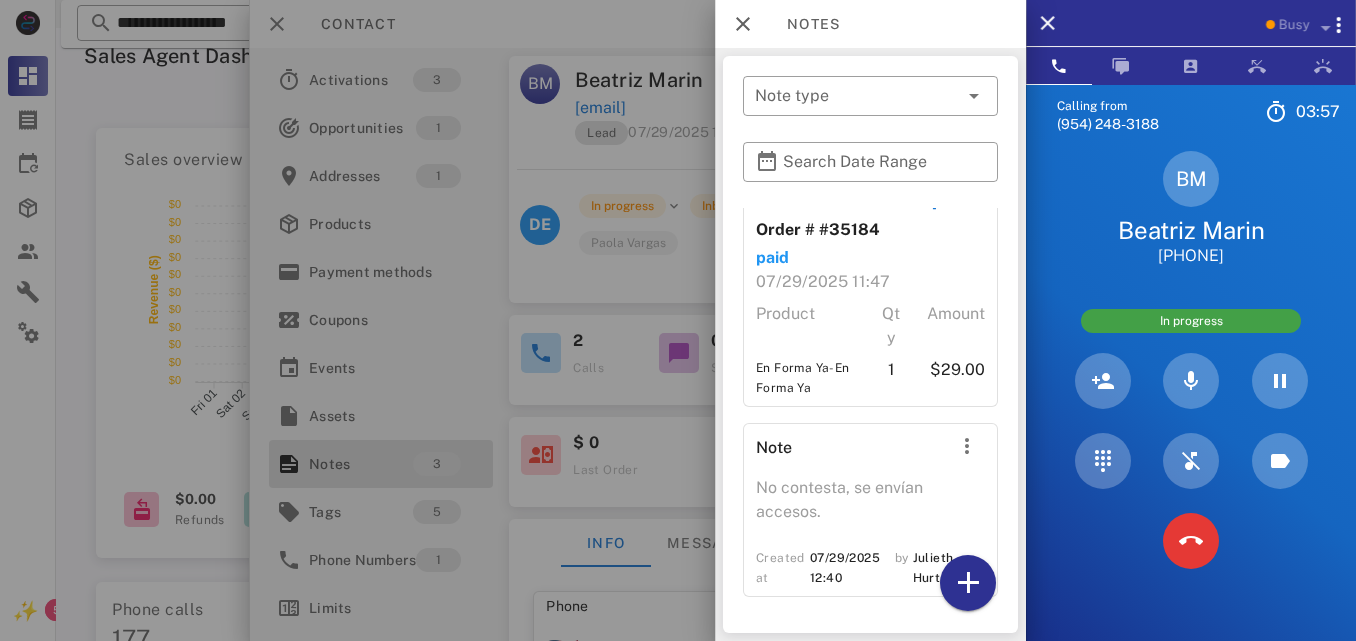 click at bounding box center (678, 320) 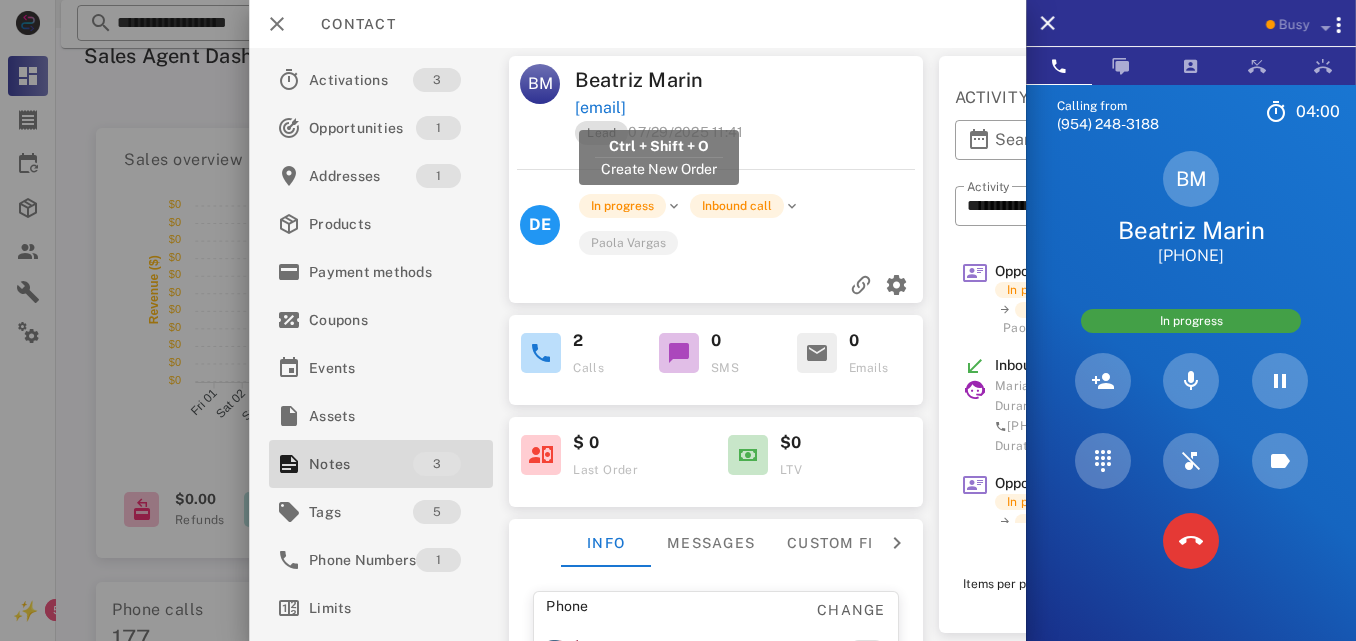 drag, startPoint x: 747, startPoint y: 106, endPoint x: 579, endPoint y: 112, distance: 168.1071 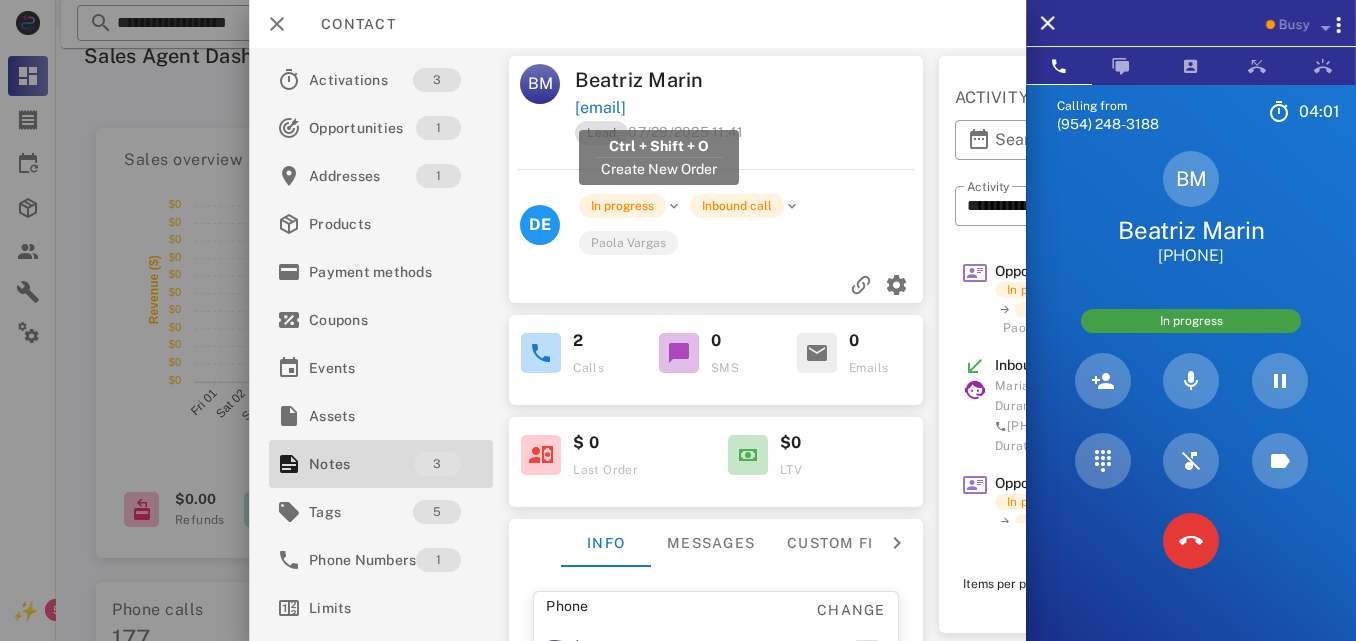 copy on "[EMAIL]" 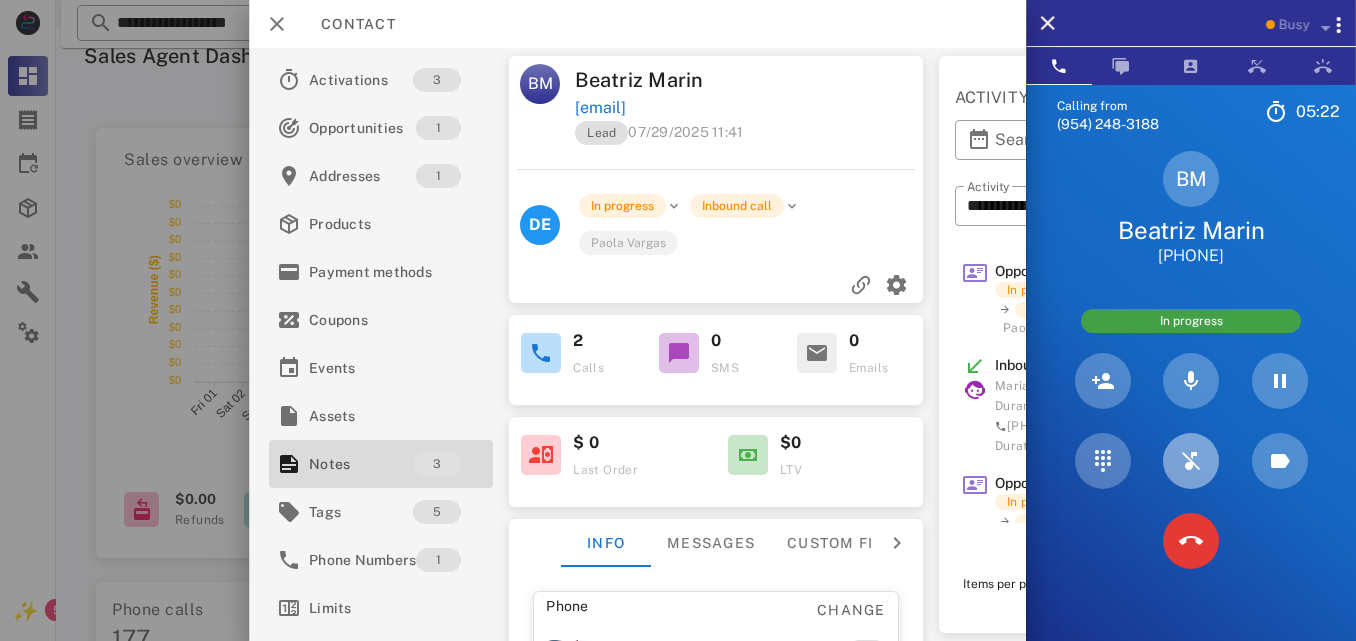 click at bounding box center [1191, 461] 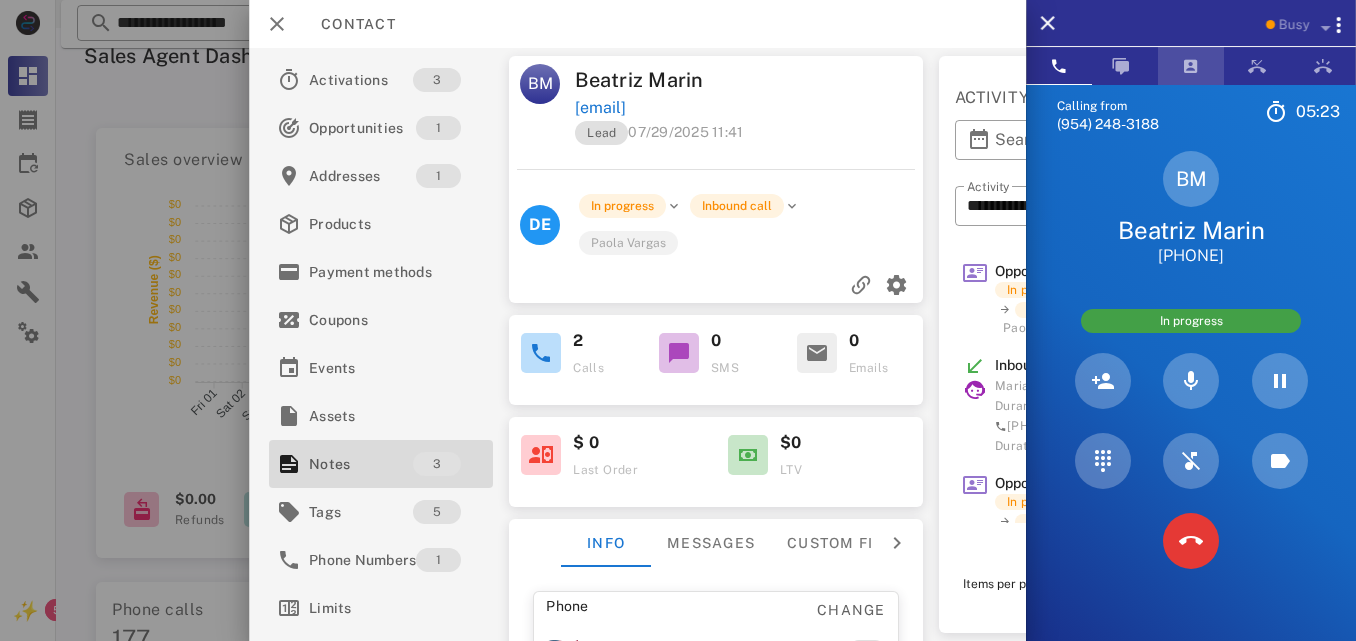 click at bounding box center [1191, 66] 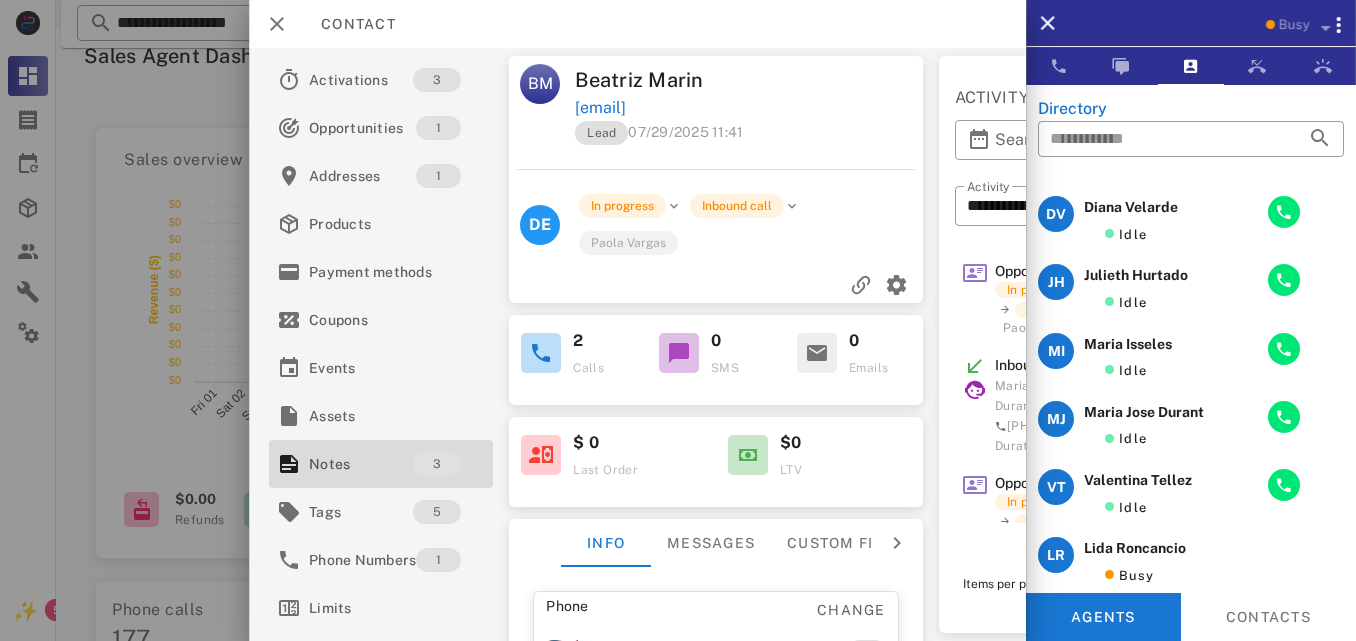 scroll, scrollTop: 0, scrollLeft: 0, axis: both 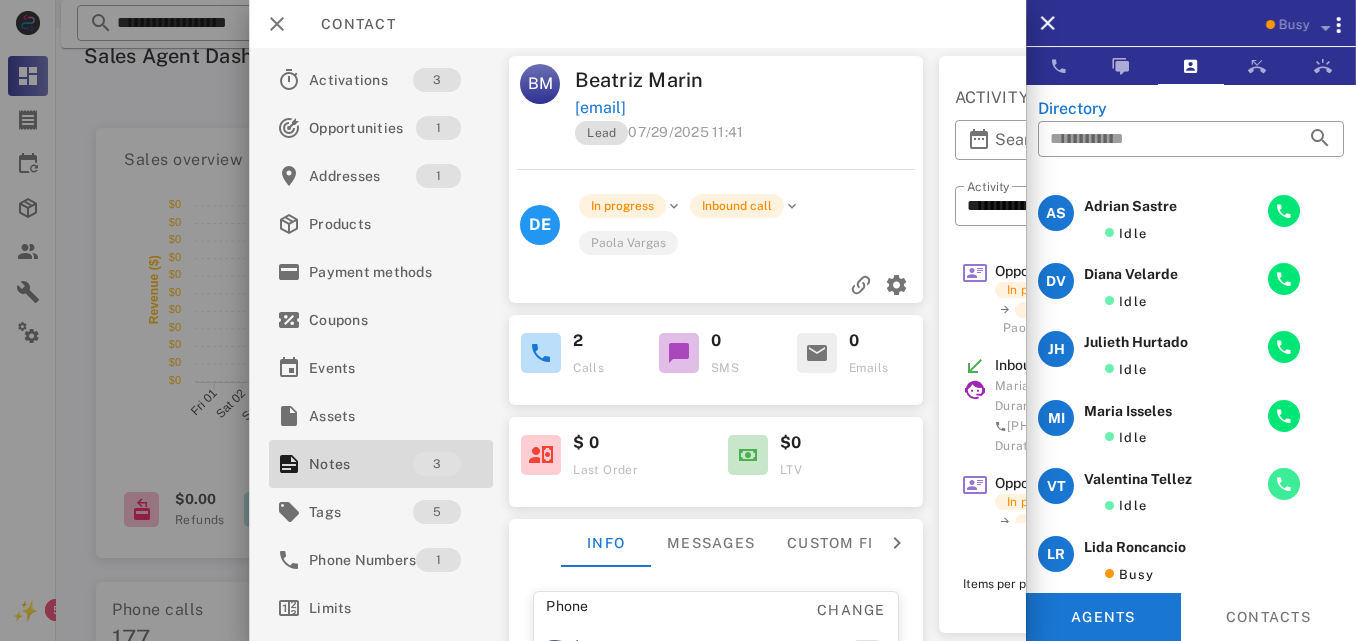 click at bounding box center (1284, 484) 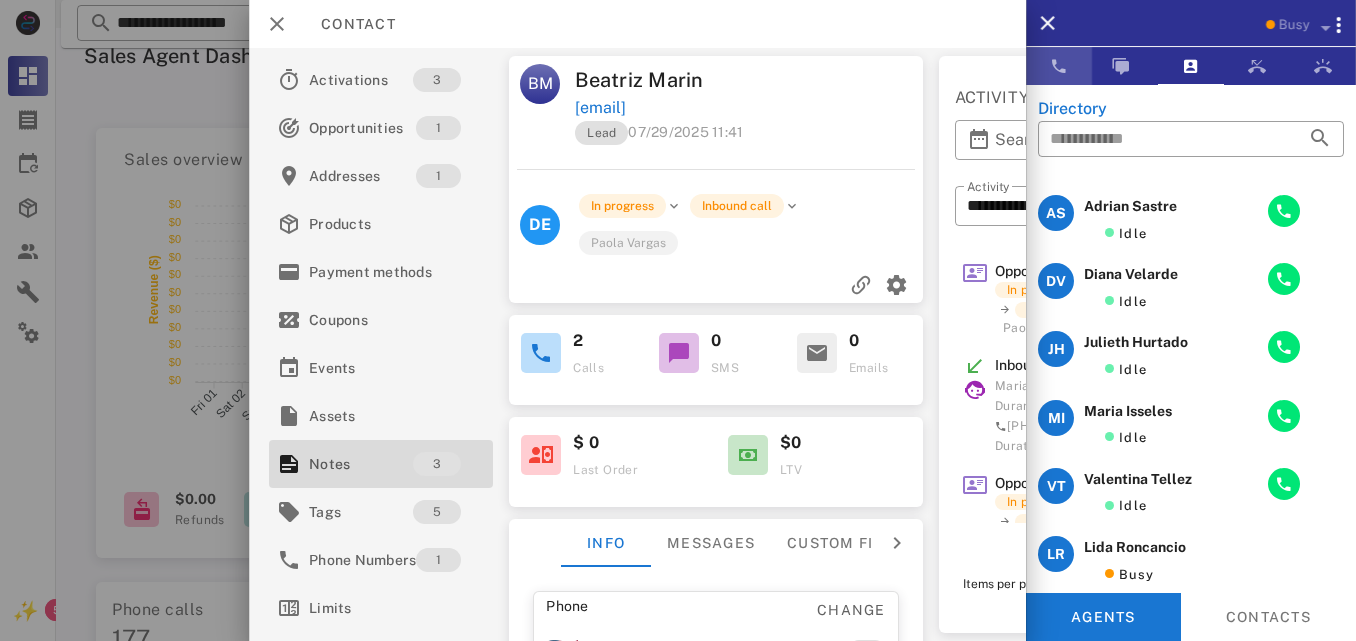 click at bounding box center [1059, 66] 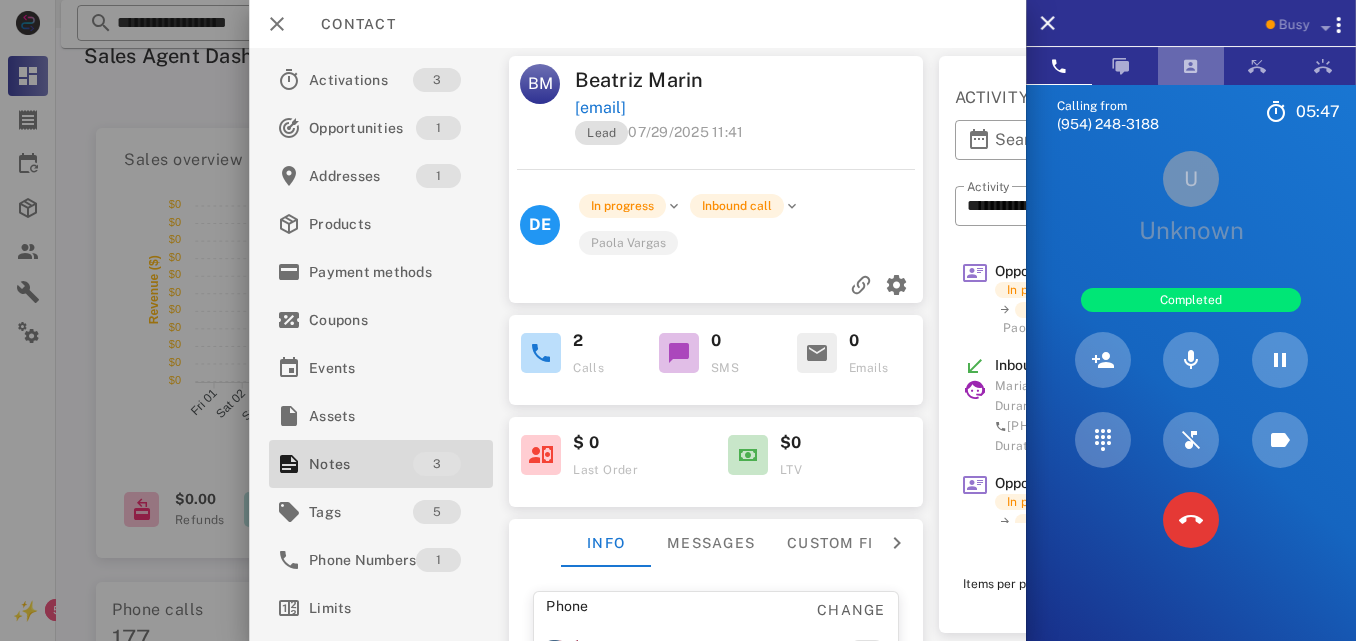 click at bounding box center (1191, 66) 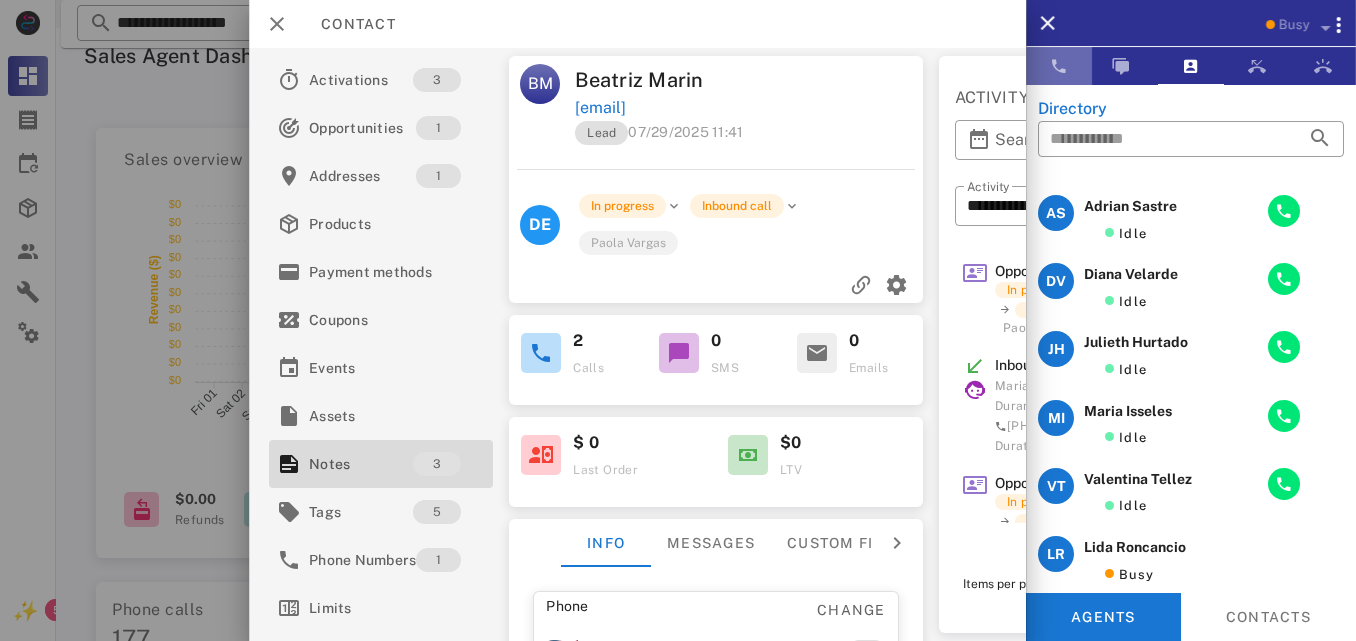 click at bounding box center (1059, 66) 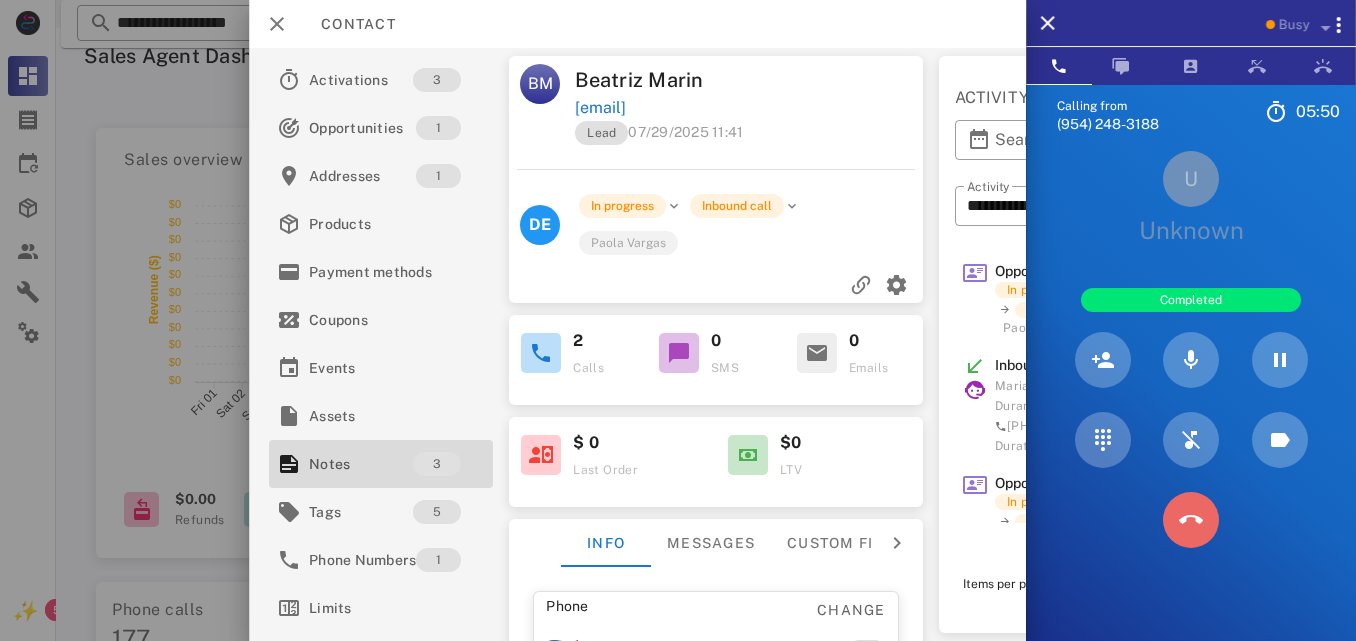 click at bounding box center [1191, 520] 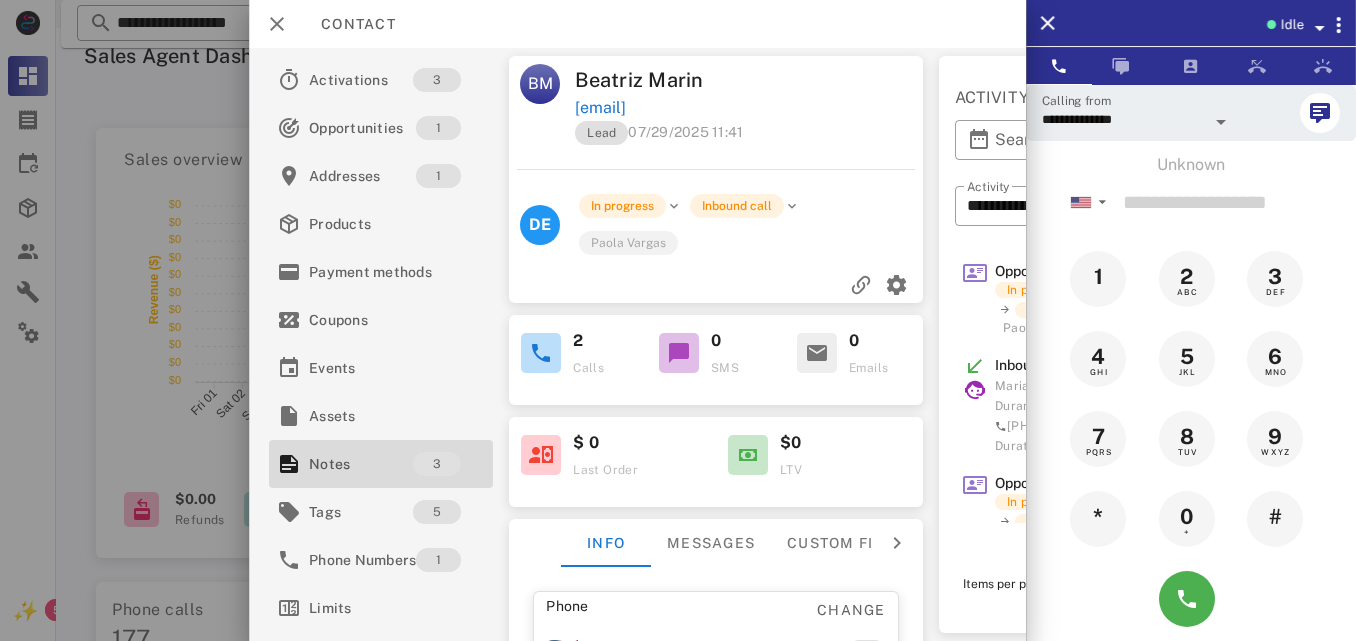 click on "[EMAIL]" at bounding box center [750, 108] 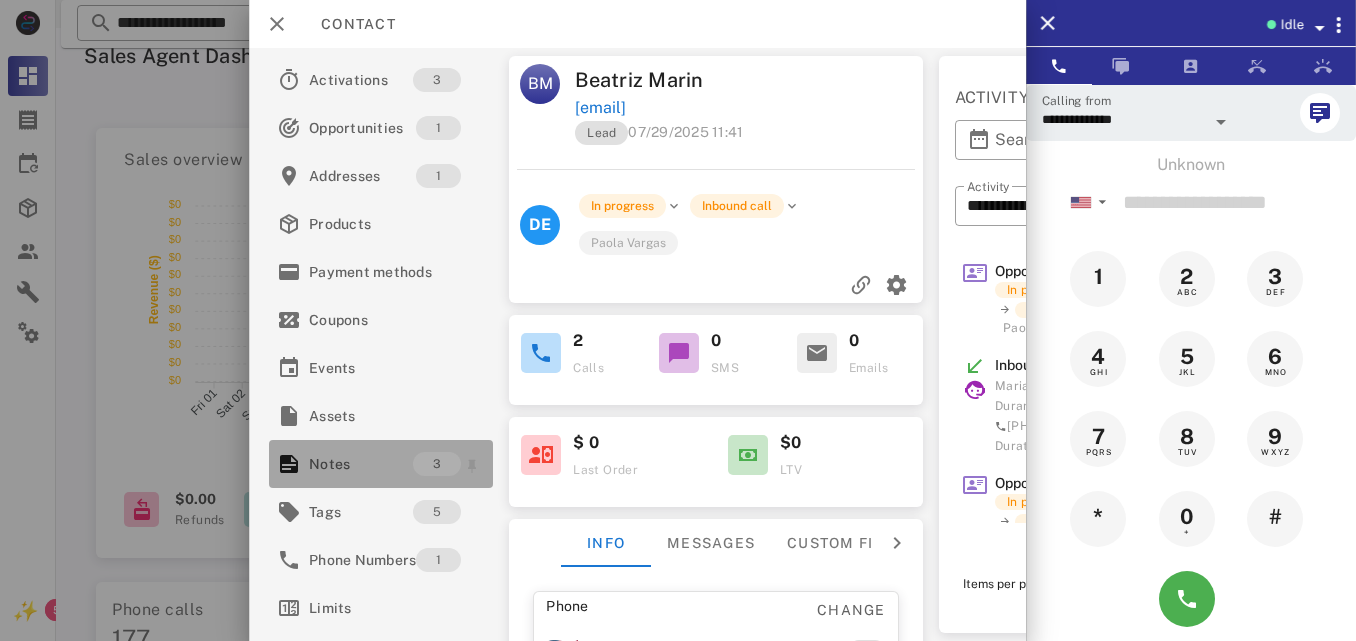 click on "Notes" at bounding box center (361, 464) 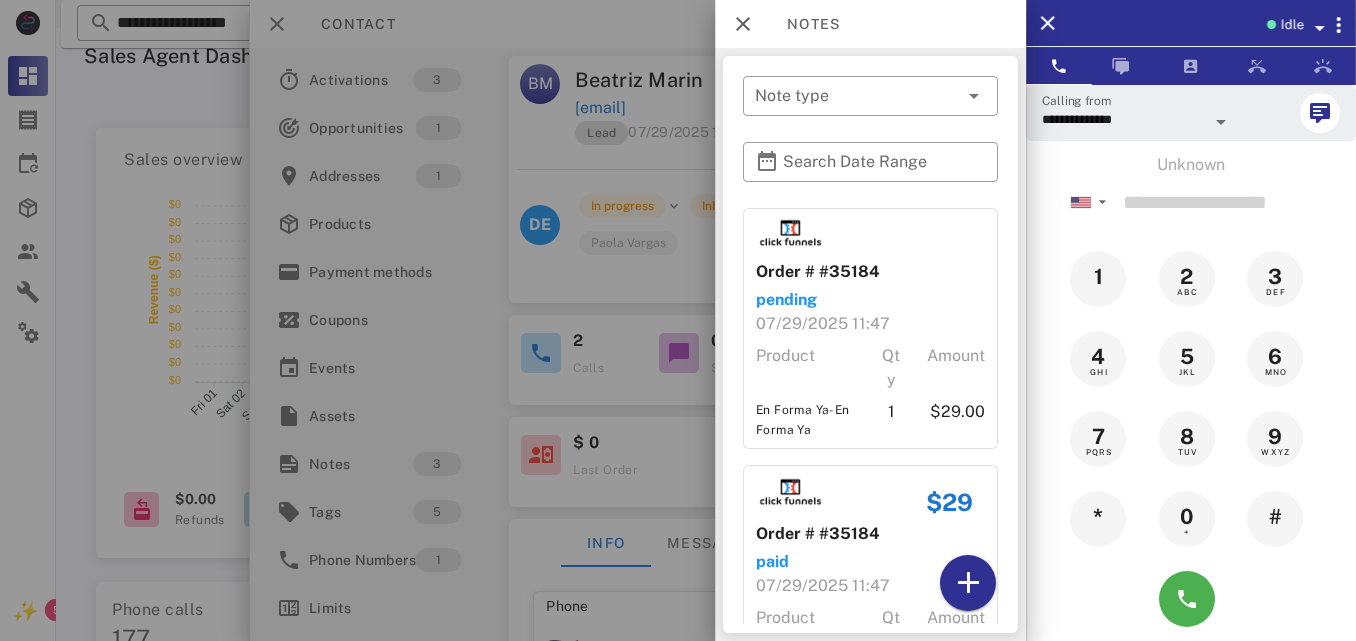click at bounding box center (678, 320) 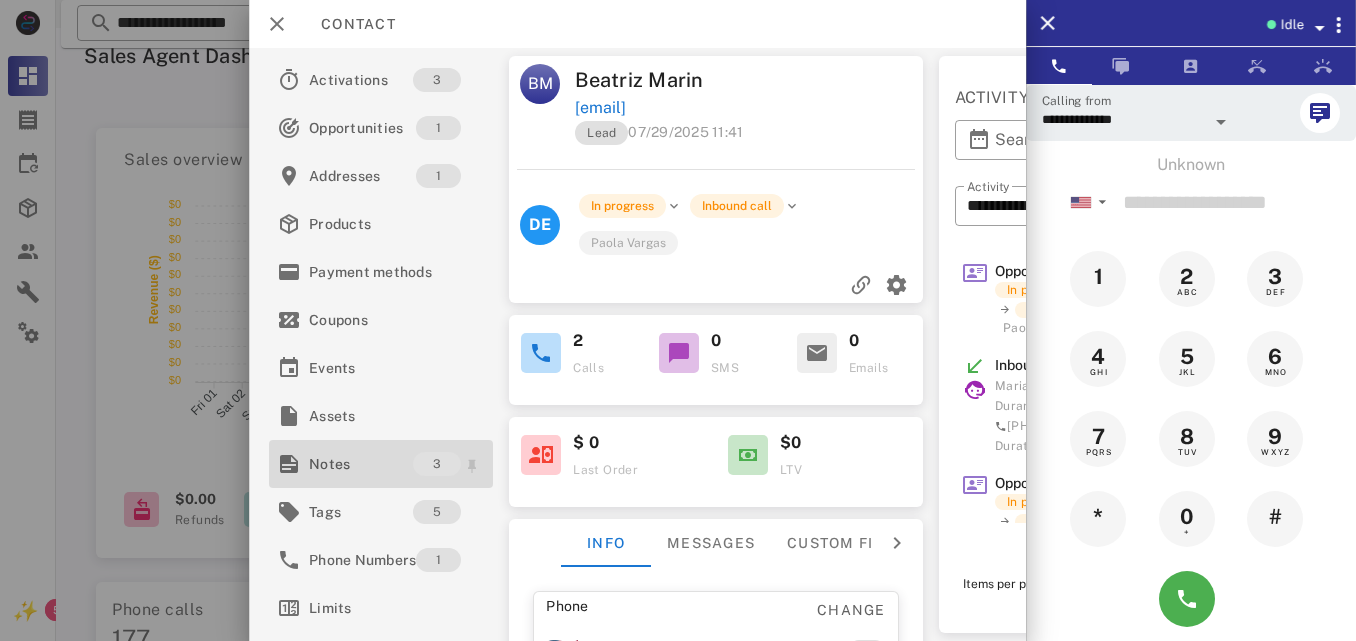 click on "Notes" at bounding box center [361, 464] 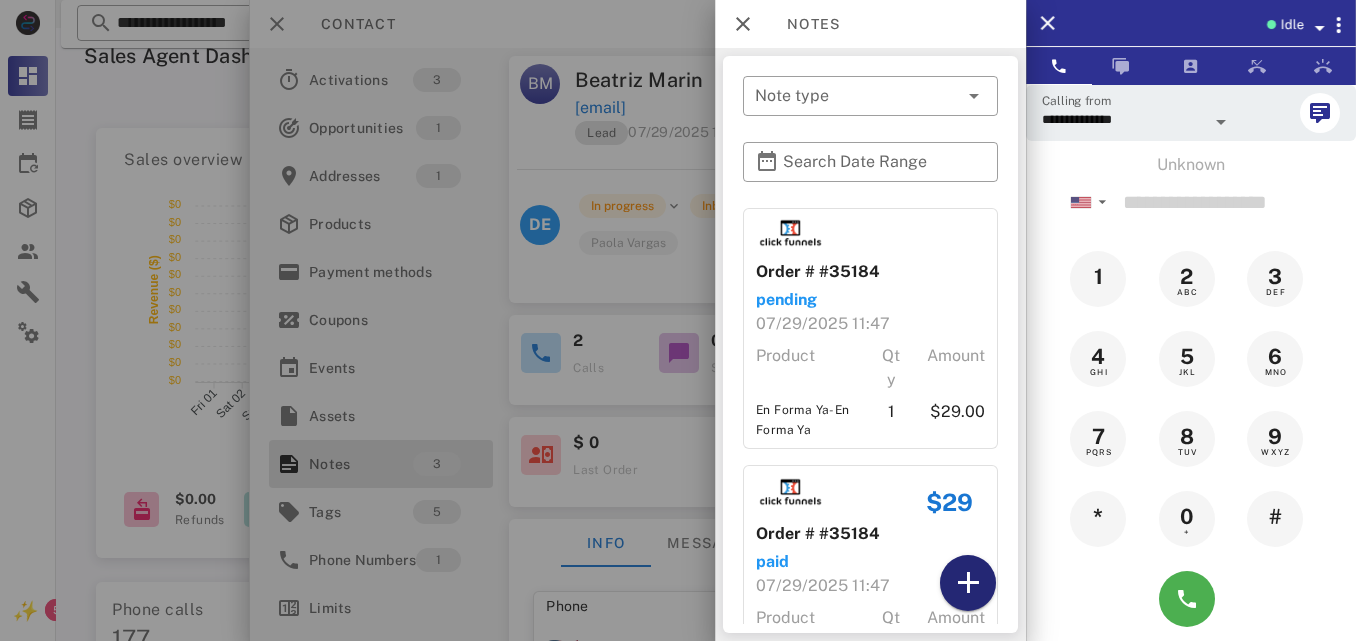 click at bounding box center (968, 583) 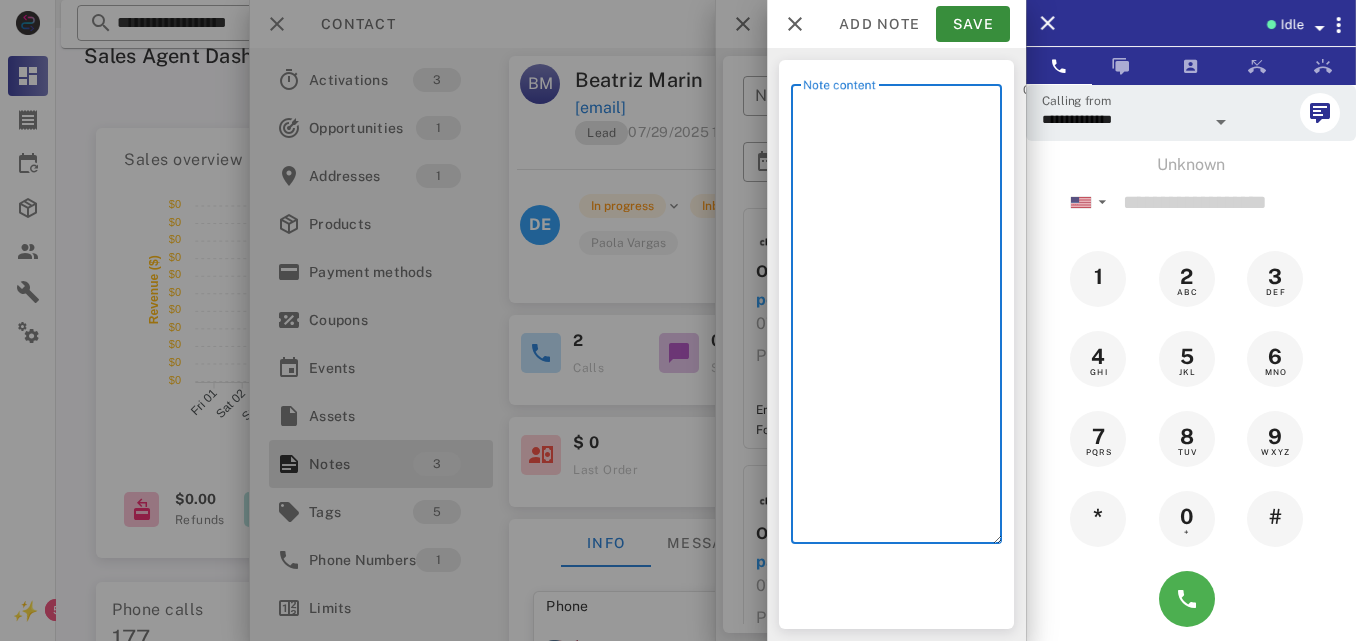 click on "Note content" at bounding box center (902, 319) 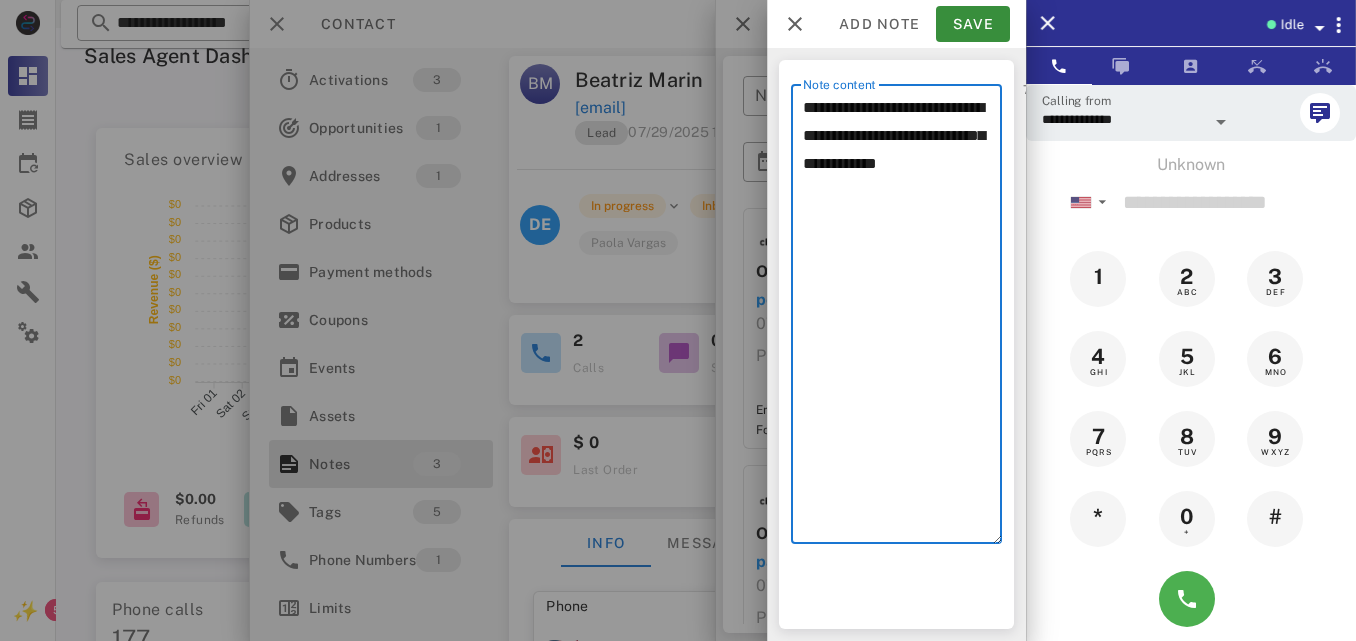click on "**********" at bounding box center (902, 319) 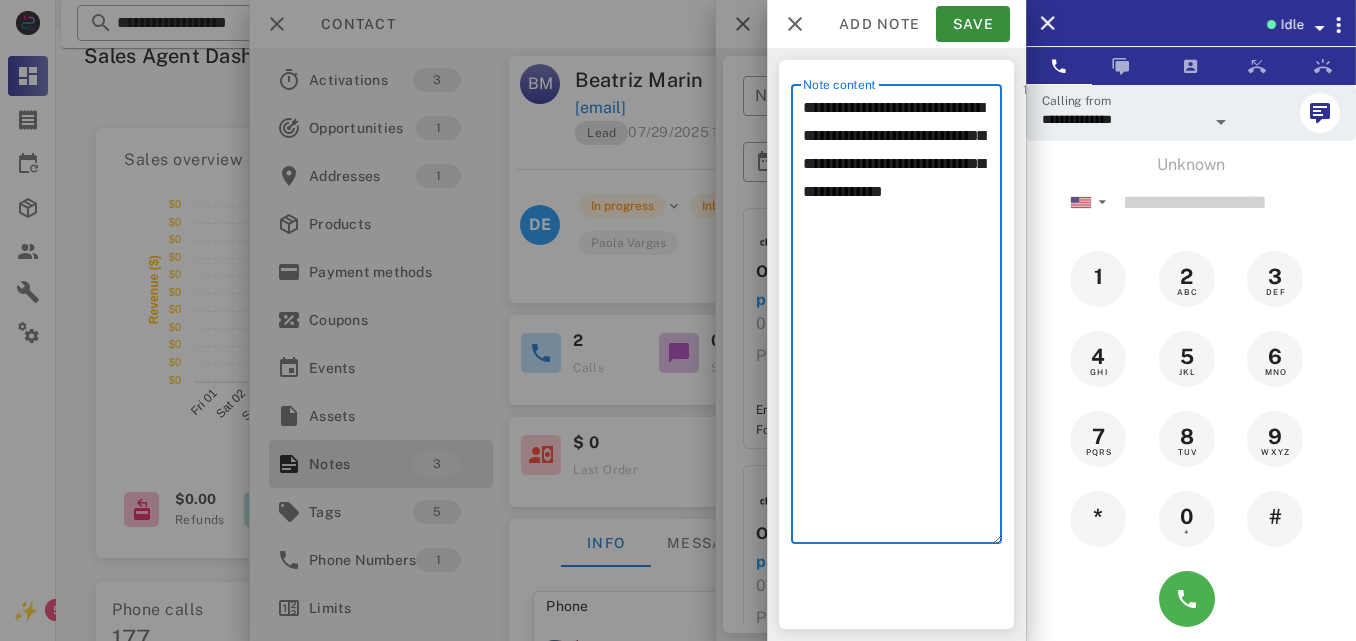 click on "**********" at bounding box center (902, 319) 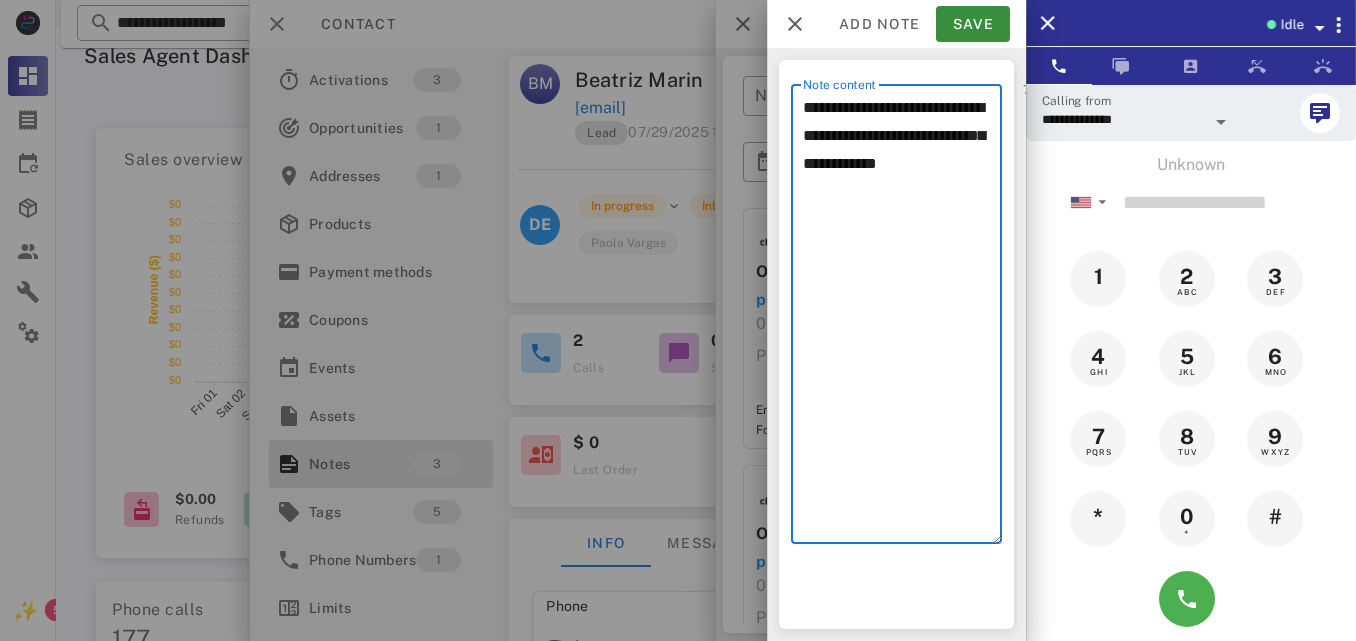click on "**********" at bounding box center (902, 319) 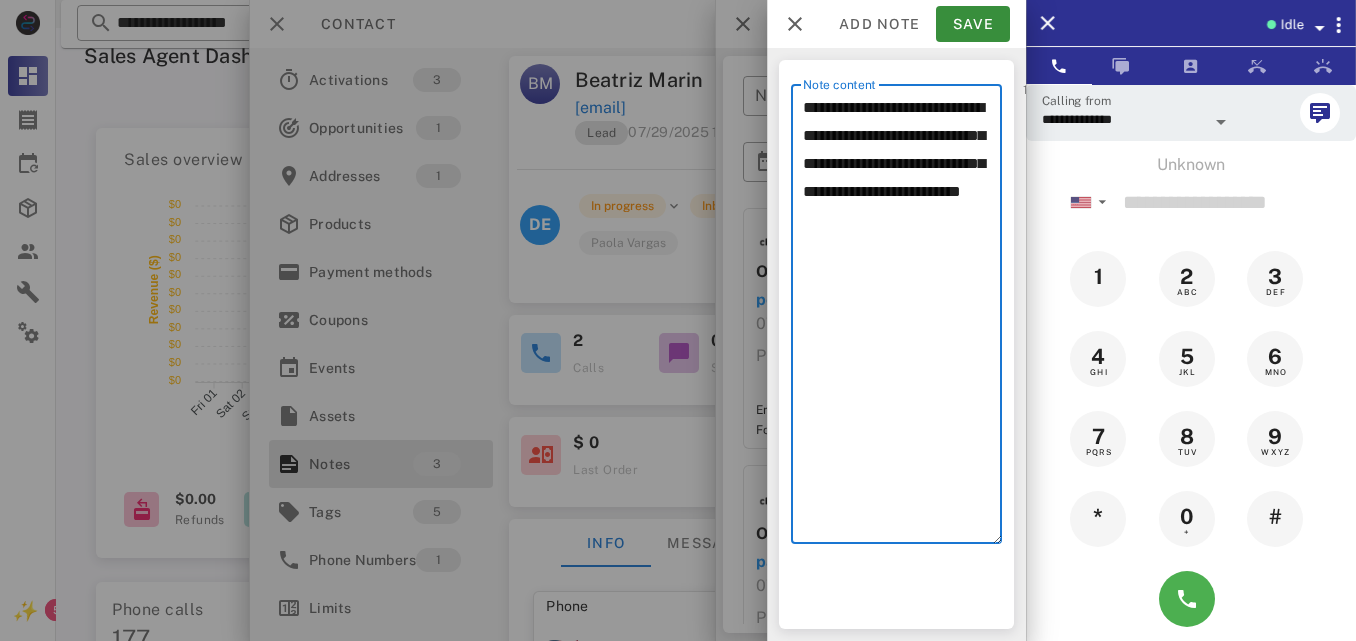 drag, startPoint x: 870, startPoint y: 162, endPoint x: 849, endPoint y: 294, distance: 133.66002 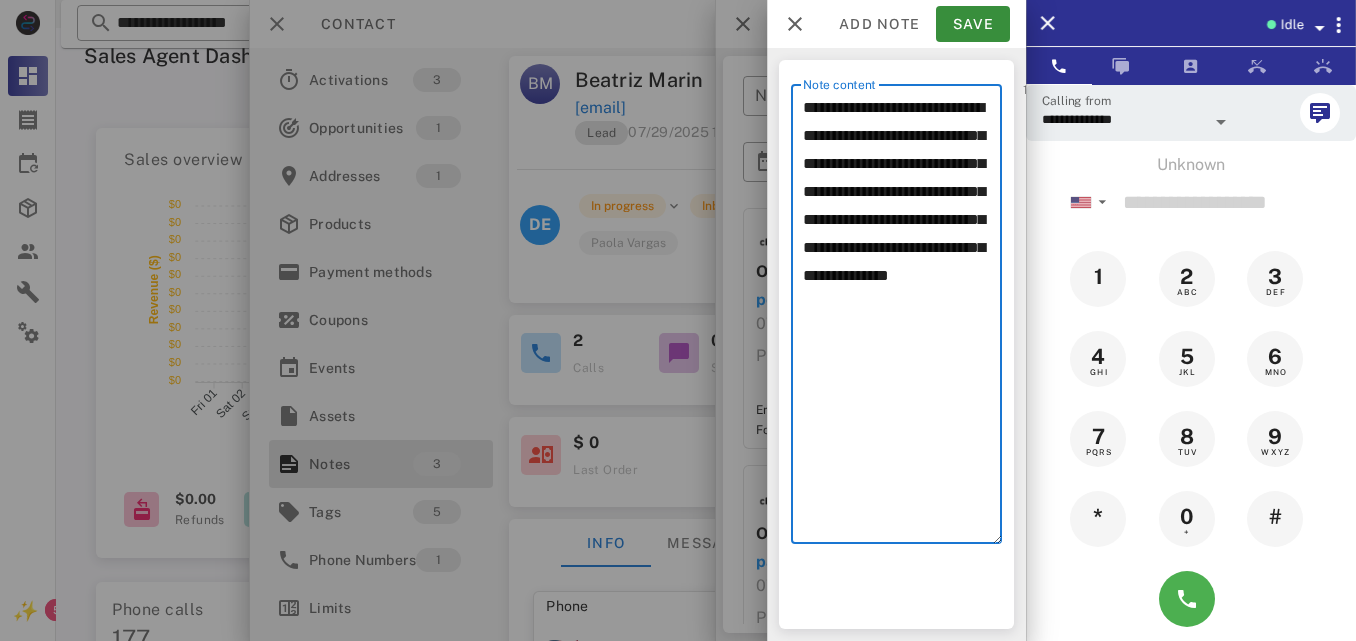click on "**********" at bounding box center [902, 319] 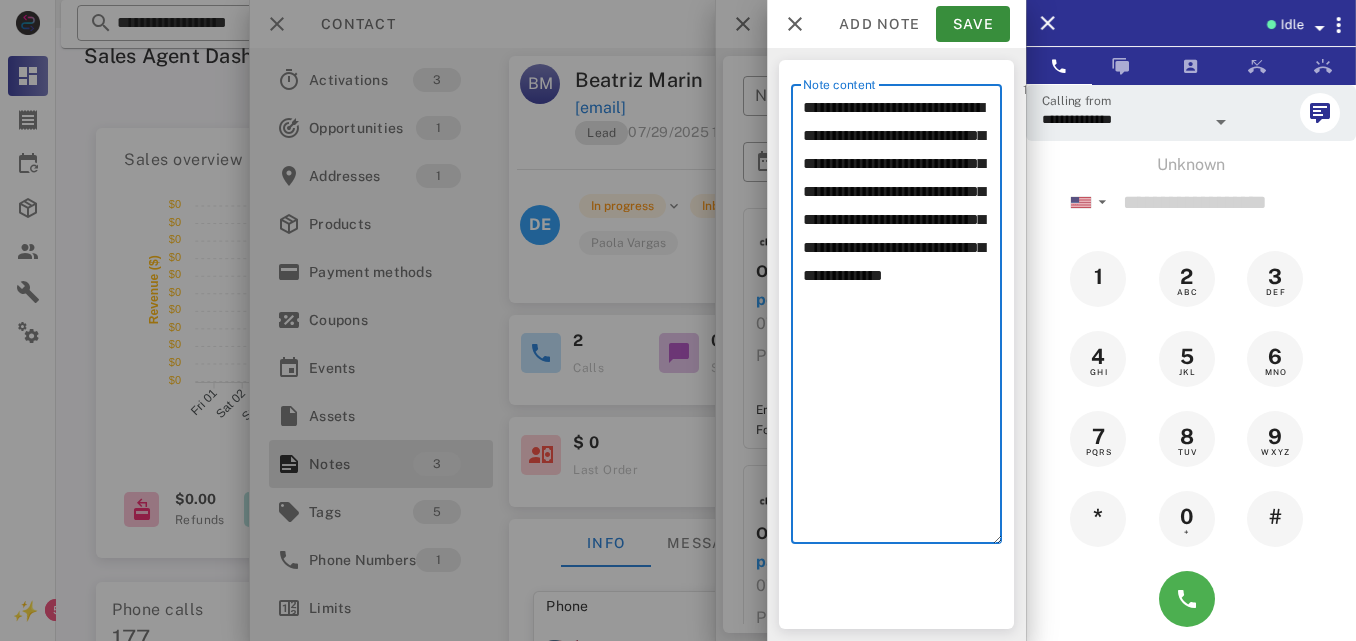 click on "**********" at bounding box center [902, 319] 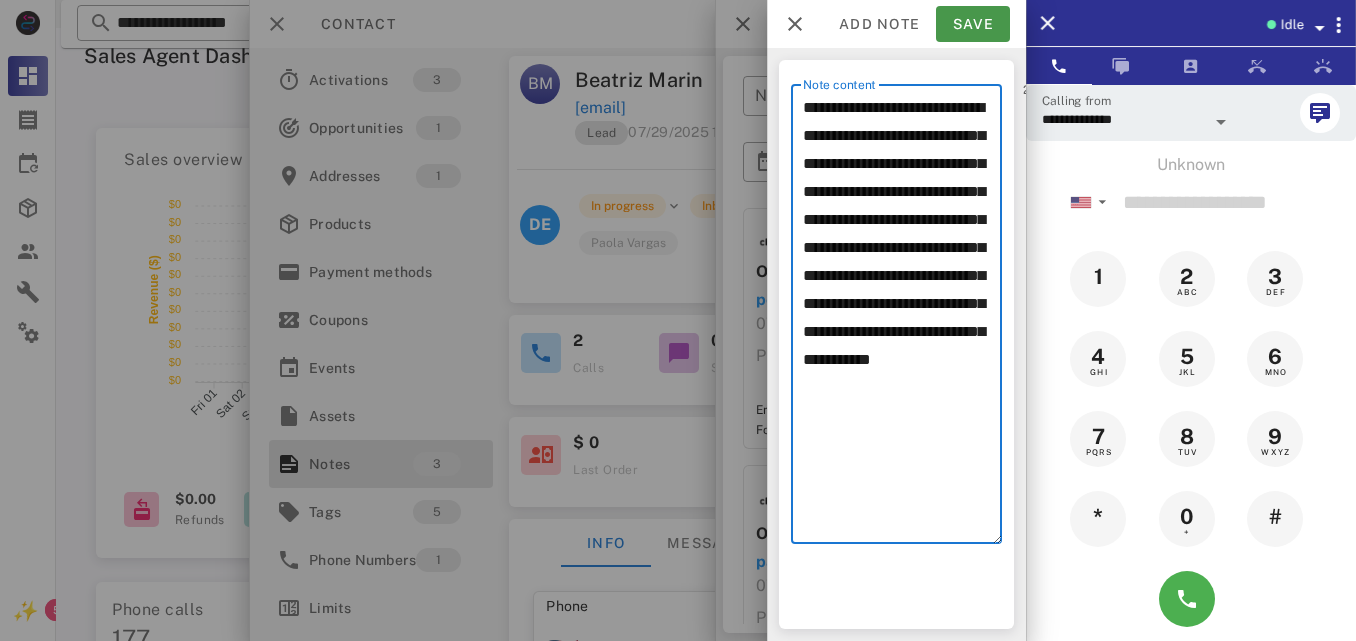type on "**********" 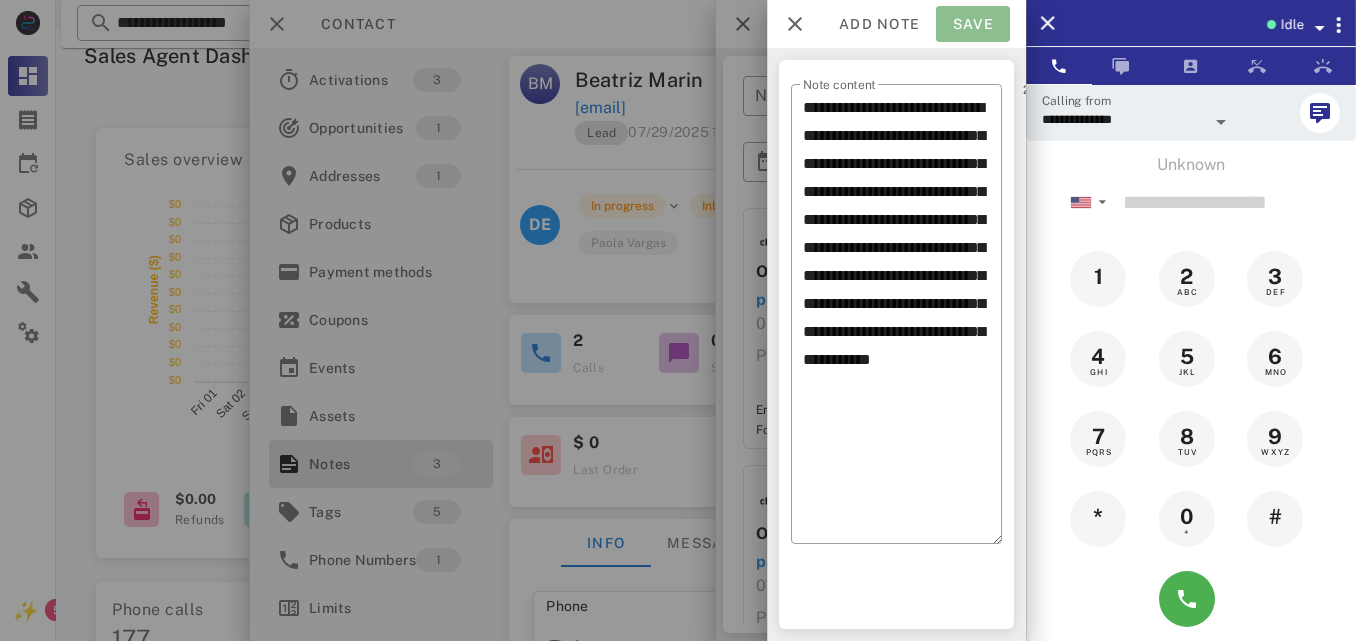 click on "Save" at bounding box center [973, 24] 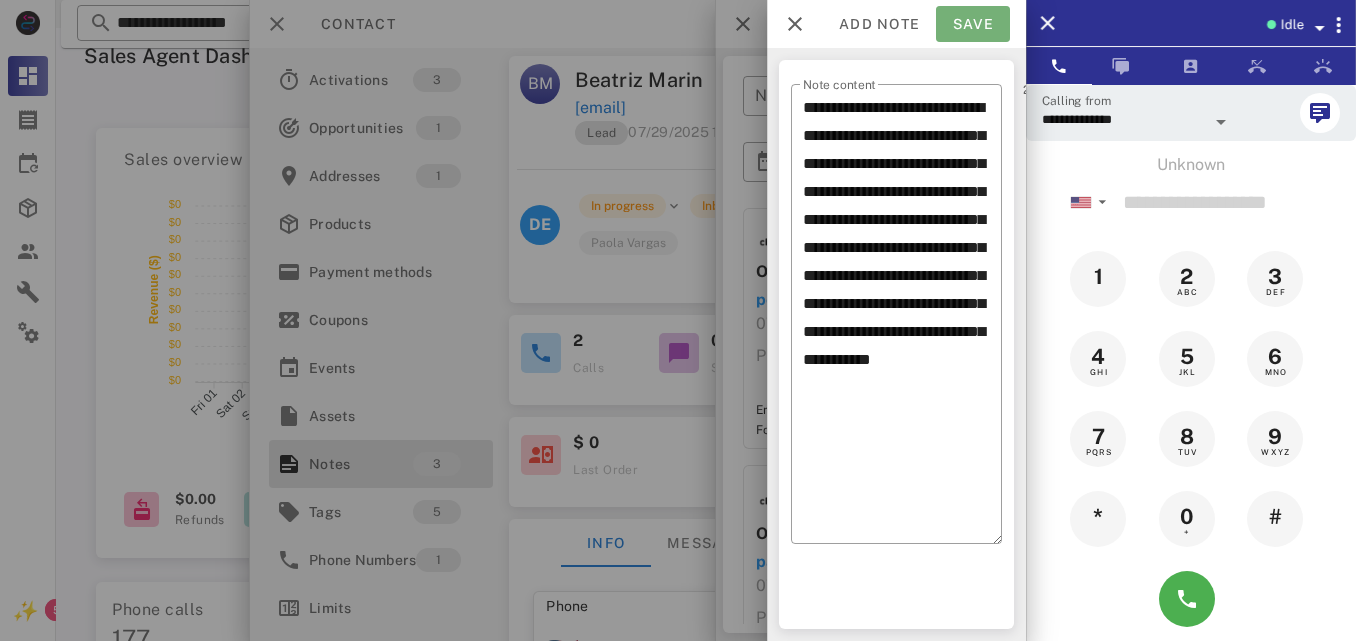 click on "Add note Save" at bounding box center [896, 24] 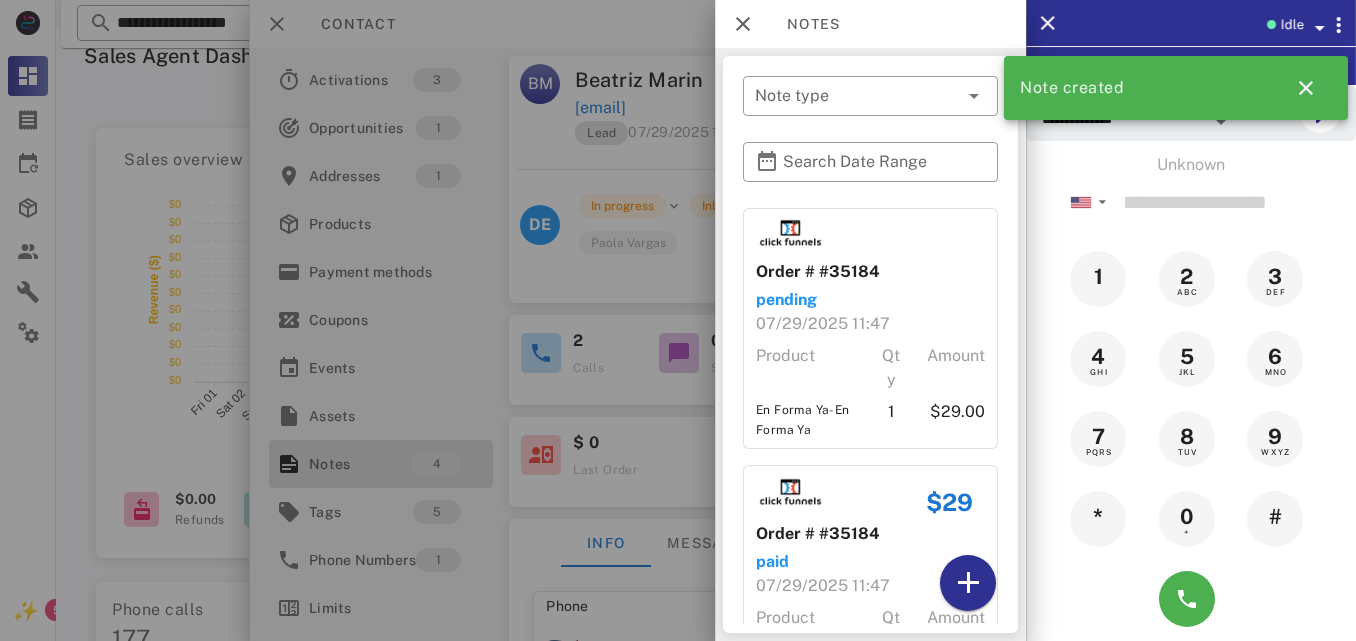 drag, startPoint x: 774, startPoint y: 50, endPoint x: 747, endPoint y: 60, distance: 28.79236 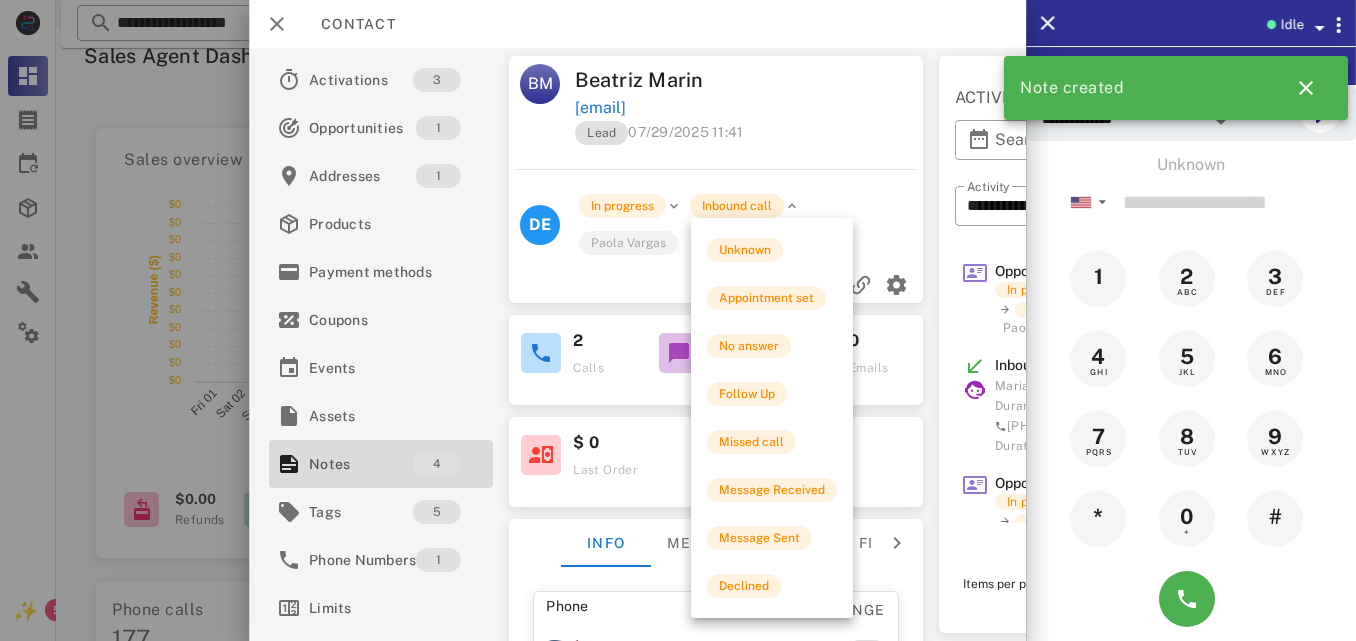 click on "Inbound call" at bounding box center (737, 206) 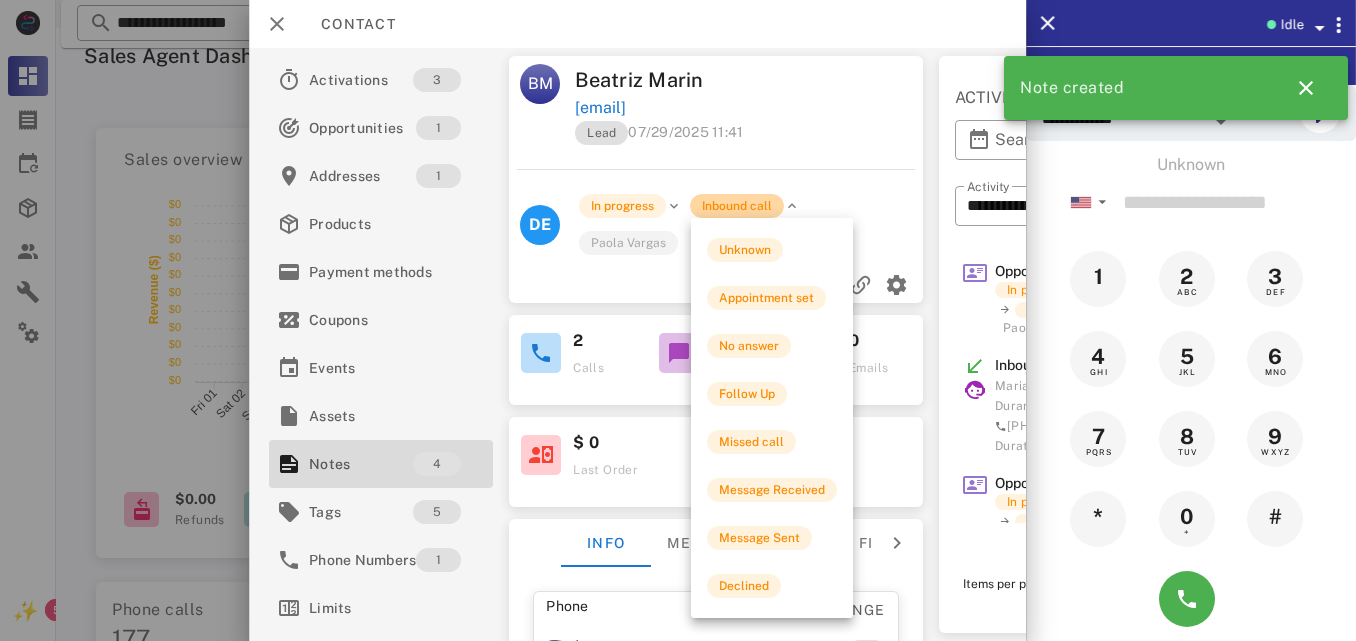 click on "Inbound call" at bounding box center [737, 206] 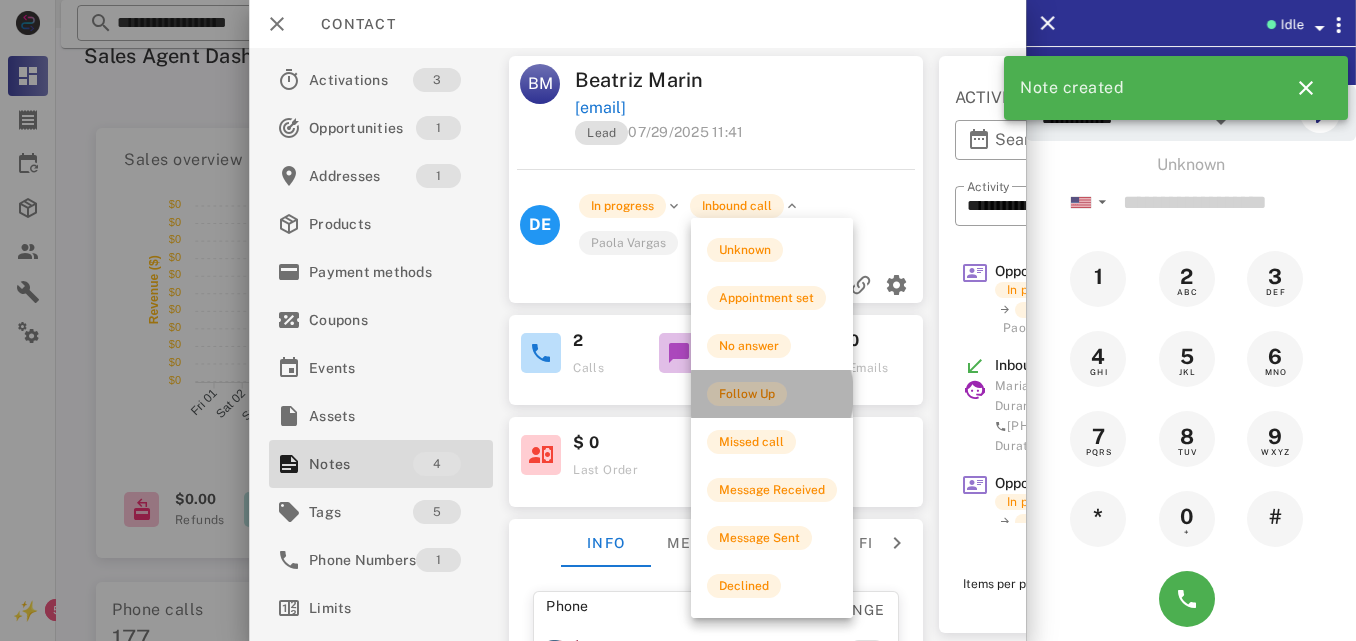 click on "Follow Up" at bounding box center (747, 394) 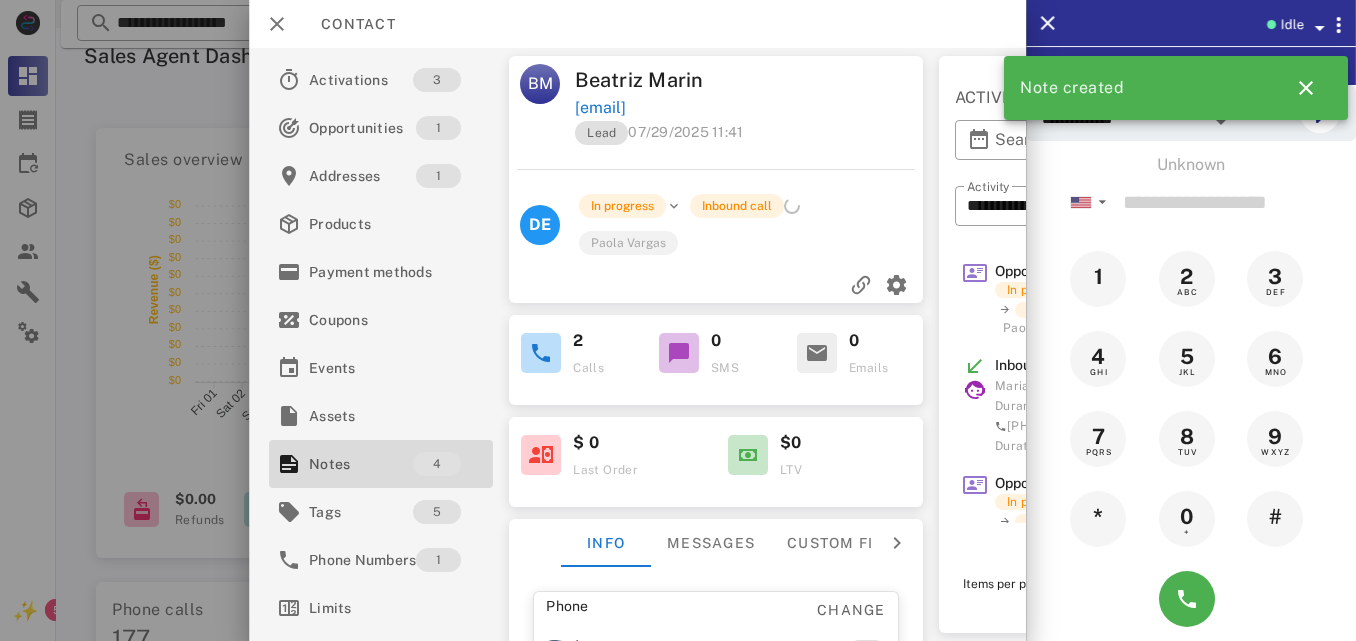 click on "0 SMS" at bounding box center (716, 360) 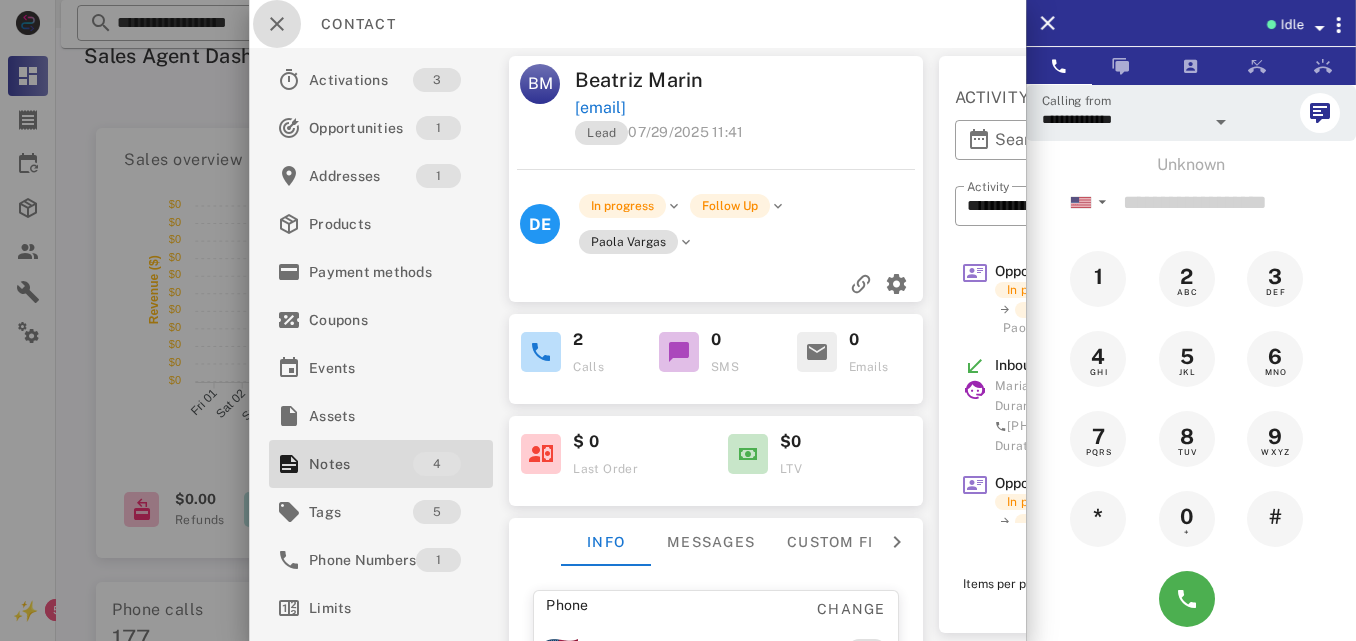 click at bounding box center [277, 24] 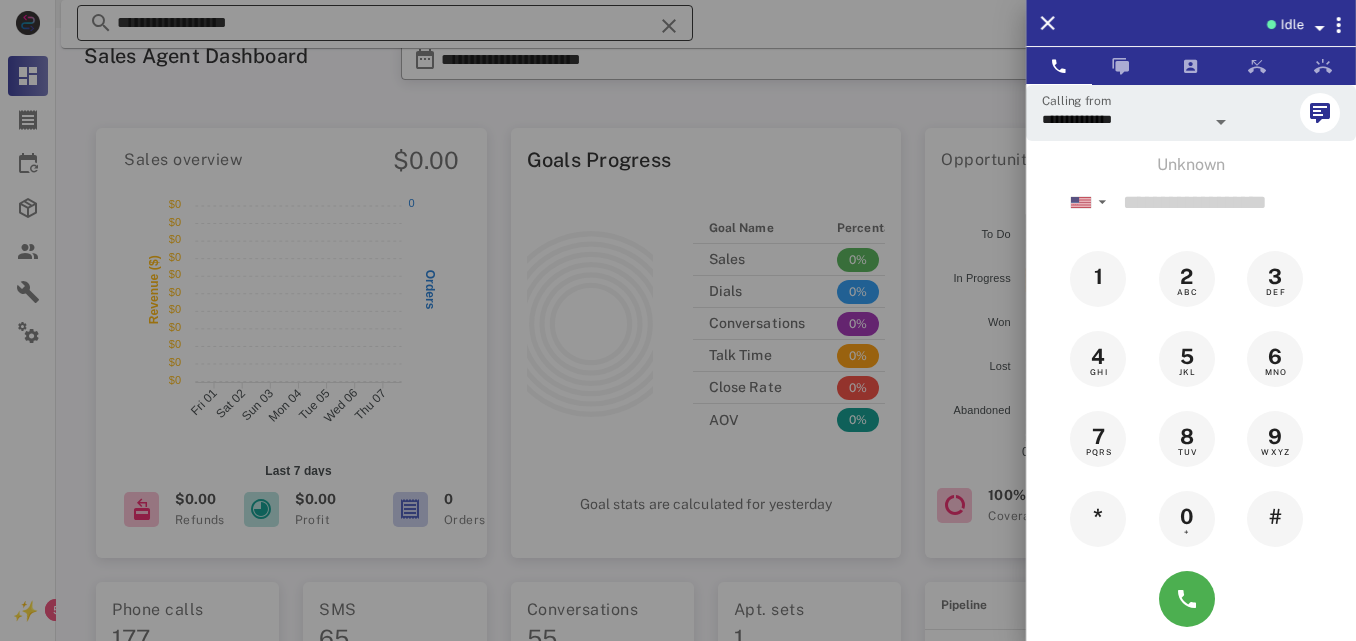 drag, startPoint x: 274, startPoint y: 38, endPoint x: 243, endPoint y: 22, distance: 34.88553 